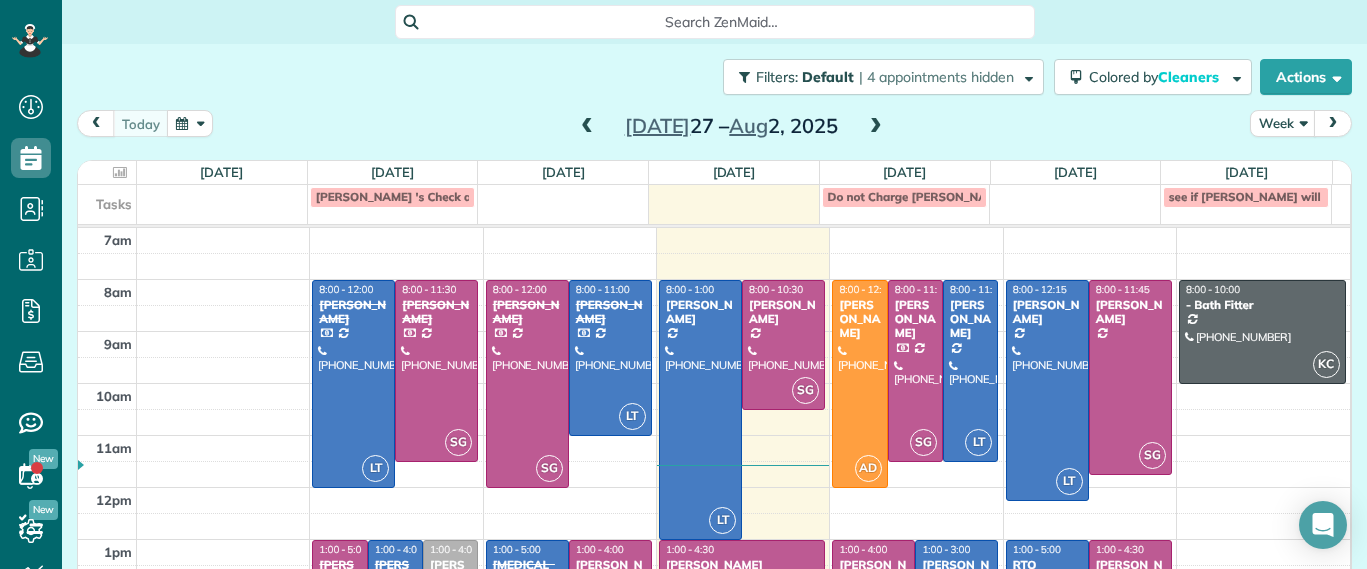 scroll, scrollTop: 0, scrollLeft: 0, axis: both 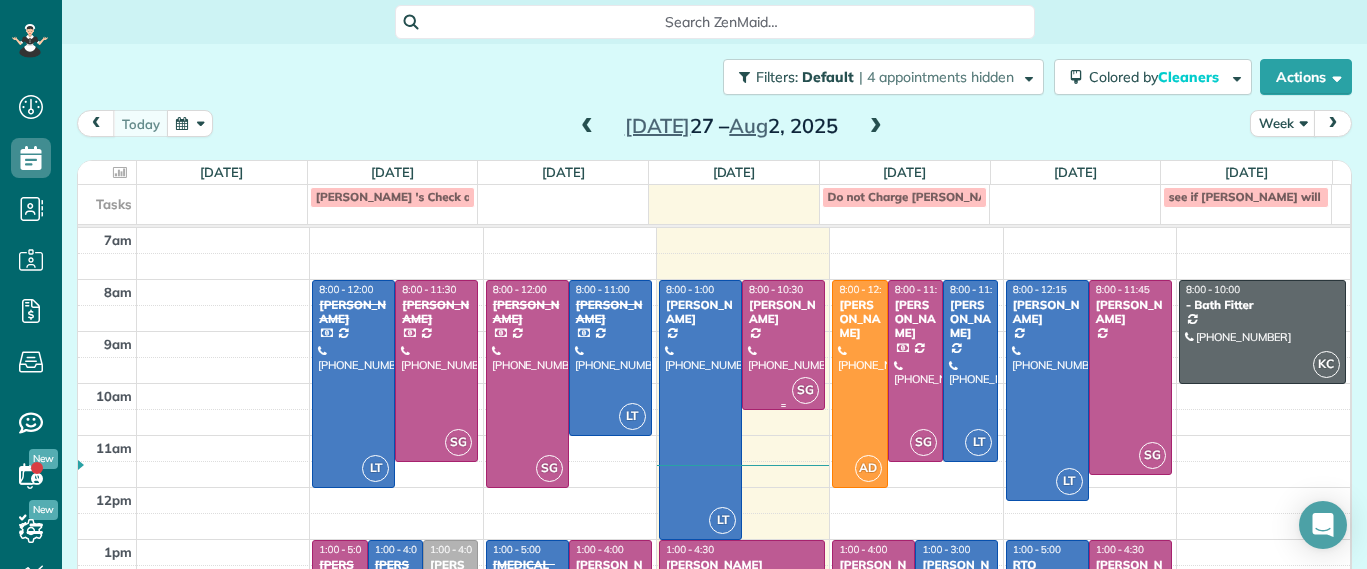 click at bounding box center (783, 345) 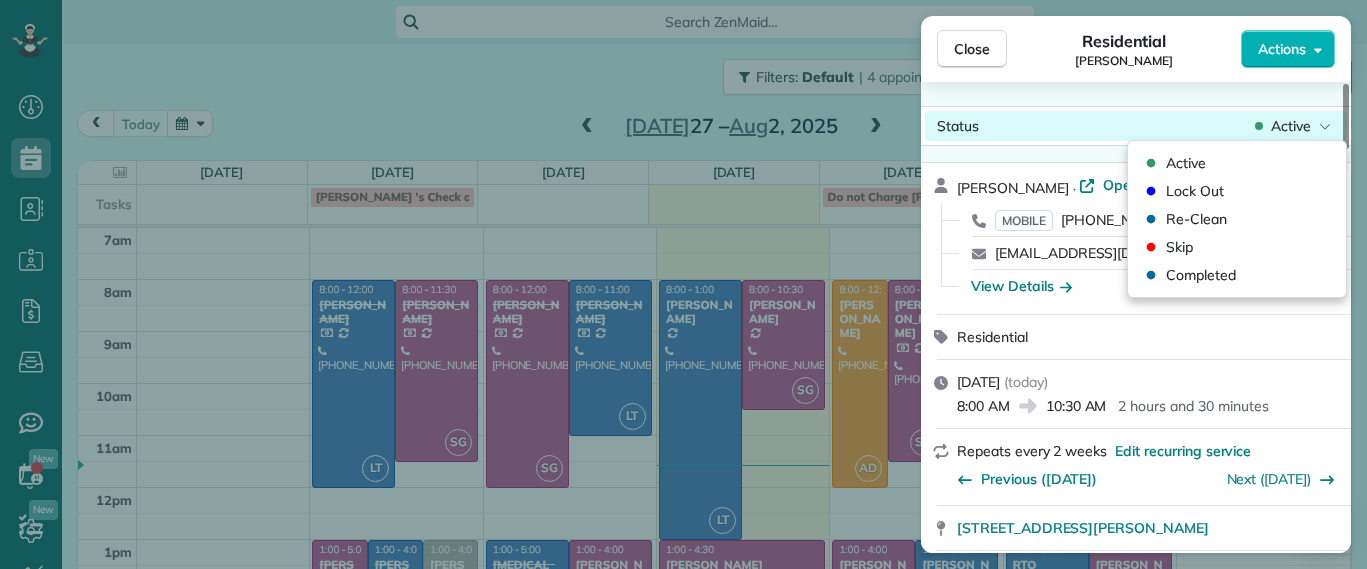 click on "Active" at bounding box center (1291, 126) 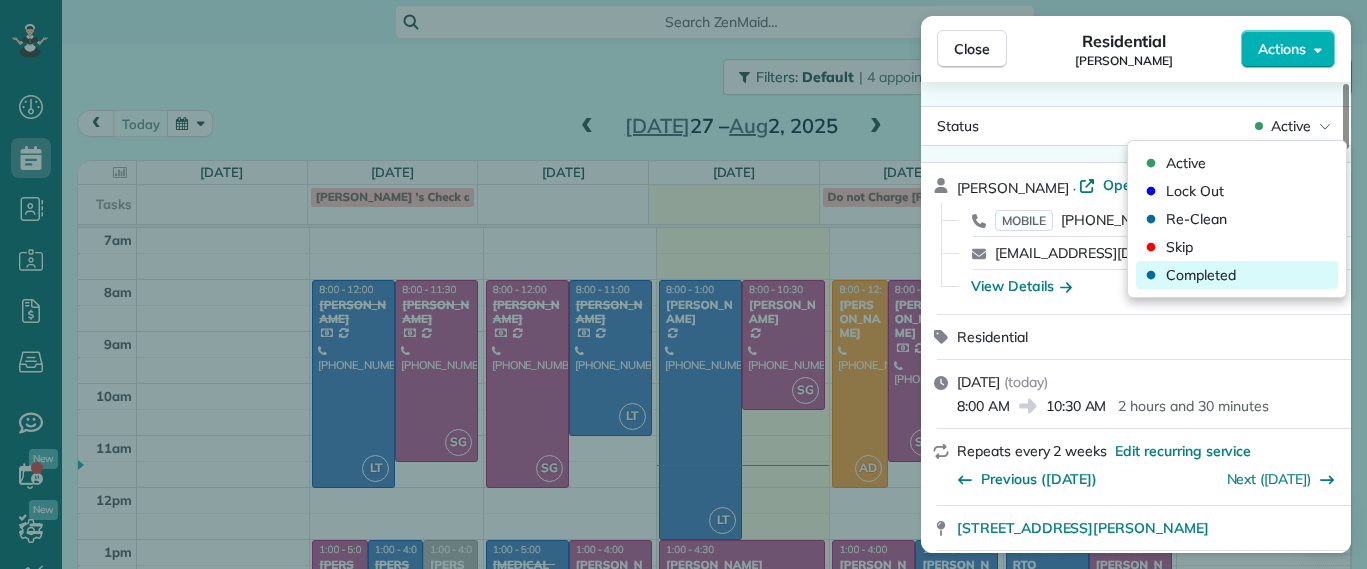 click on "Completed" at bounding box center [1201, 275] 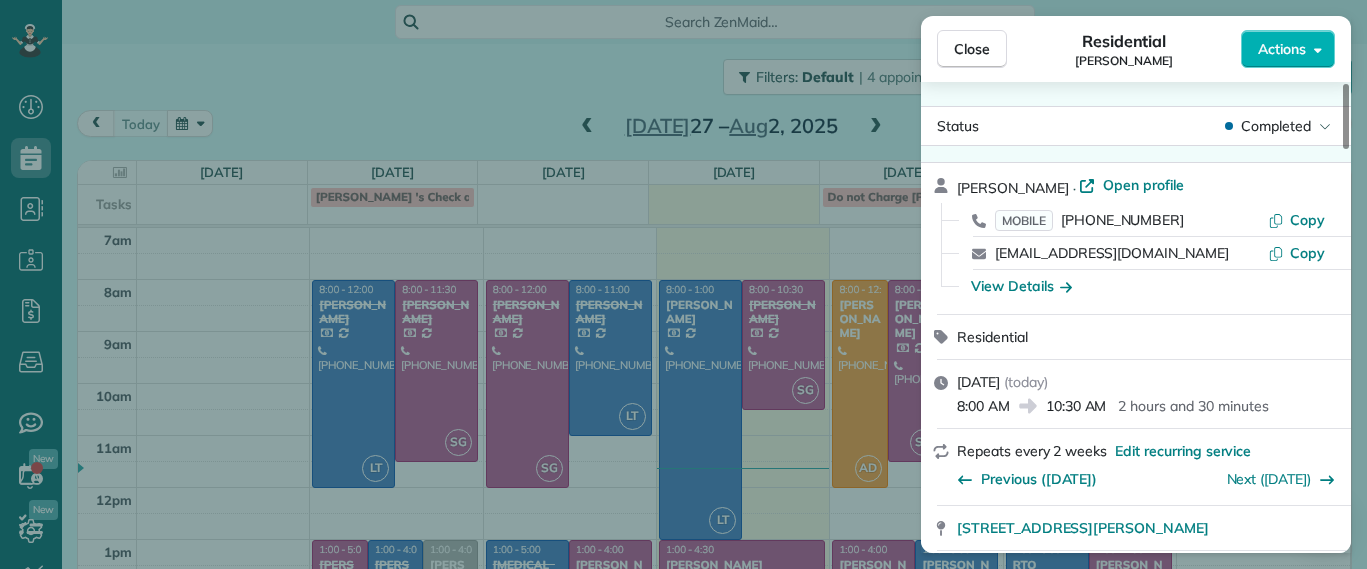 click on "Close Residential Tiffany Stark Actions Status Completed Tiffany Stark · Open profile MOBILE (804) 855-7663 Copy luvinyounow@gmail.com Copy View Details Residential Wednesday, July 30, 2025 ( today ) 8:00 AM 10:30 AM 2 hours and 30 minutes Repeats every 2 weeks Edit recurring service Previous (Jul 16) Next (Aug 13) 12351 Dutton Road Apt. 1125 Midlothian VA 23113 Service was not rated yet Setup ratings Cleaners Time in and out Assign Invite Cleaners Sophie   Gibbs 8:00 AM 10:30 AM Checklist Try Now Keep this appointment up to your standards. Stay on top of every detail, keep your cleaners organised, and your client happy. Assign a checklist Watch a 5 min demo Billing Billing actions Service Service Price (1x $138.00) $138.00 Add an item Overcharge $0.00 Discount $0.00 Coupon discount - Primary tax - Secondary tax - Total appointment price $138.00 Tips collected $0.00 Paid by card Total including tip $138.00 Get paid online in no-time! Send an invoice and reward your cleaners with tips Man Hours 2.5 Man hours" at bounding box center (683, 284) 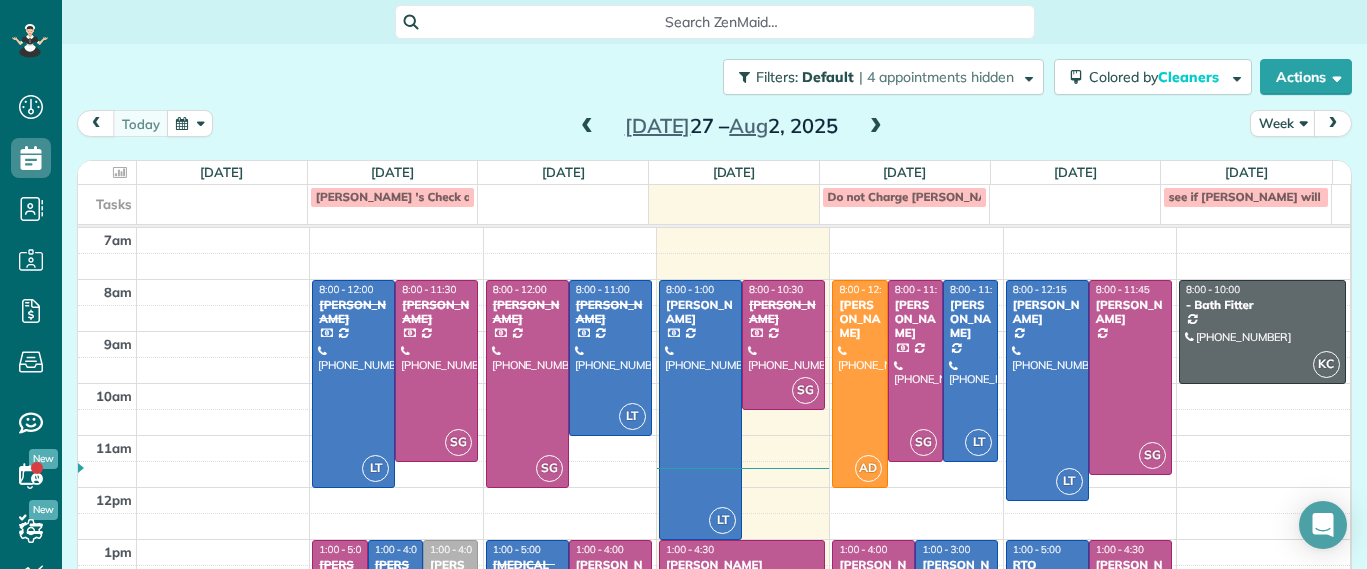 click at bounding box center (587, 127) 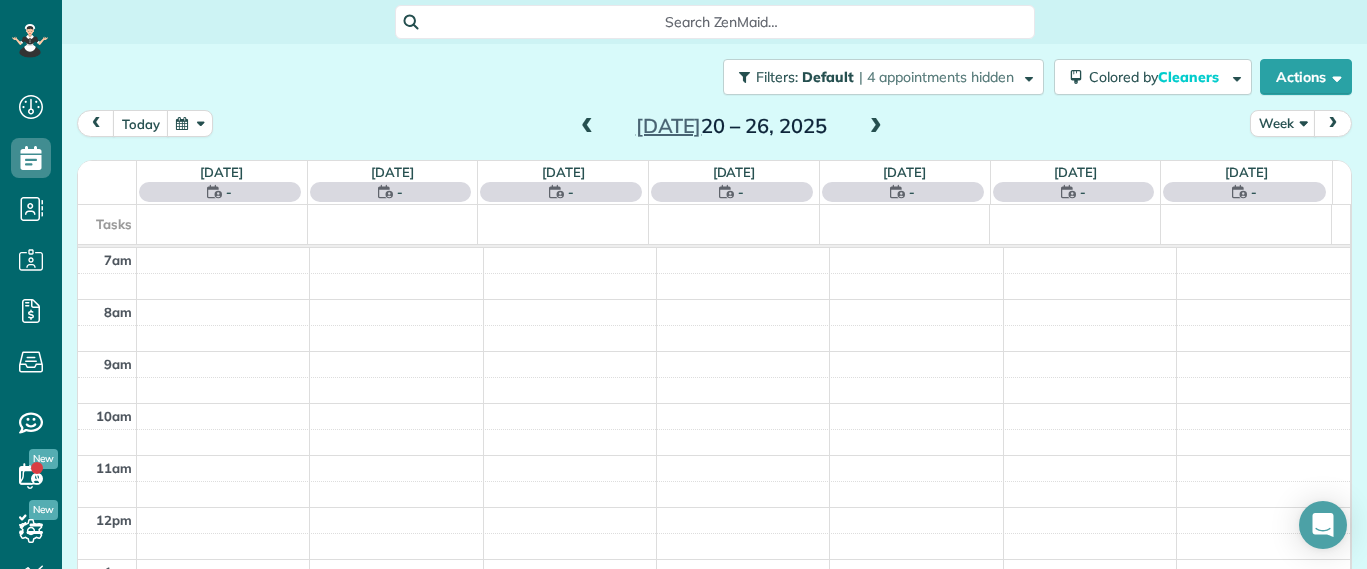 click at bounding box center [587, 127] 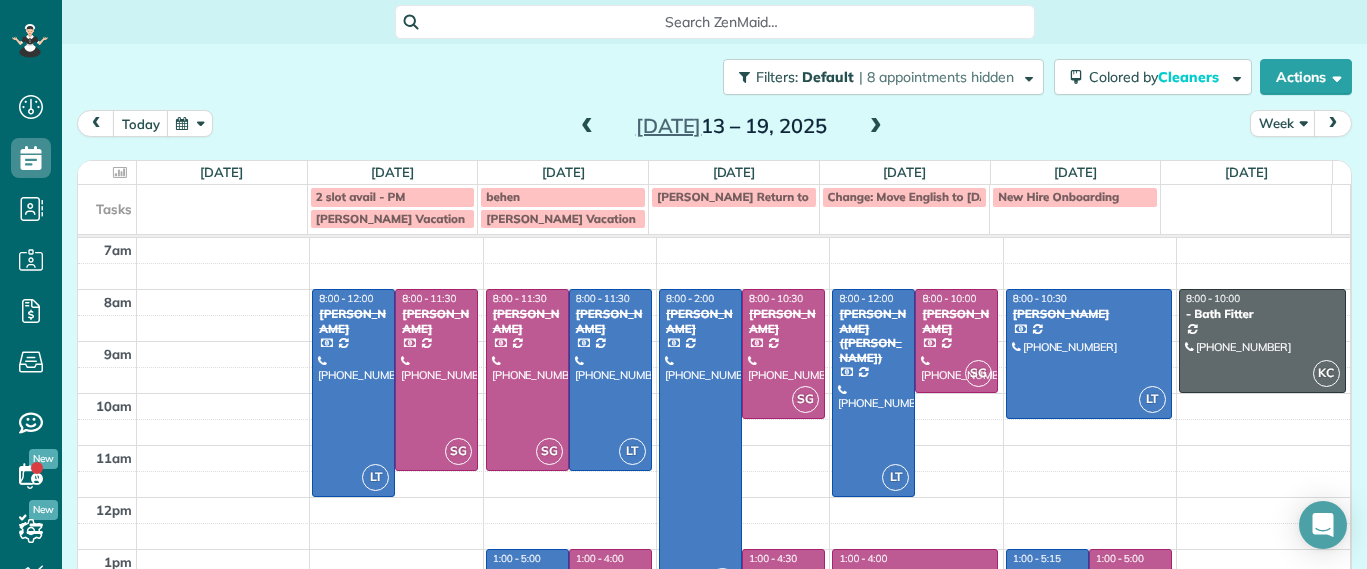 click at bounding box center [876, 127] 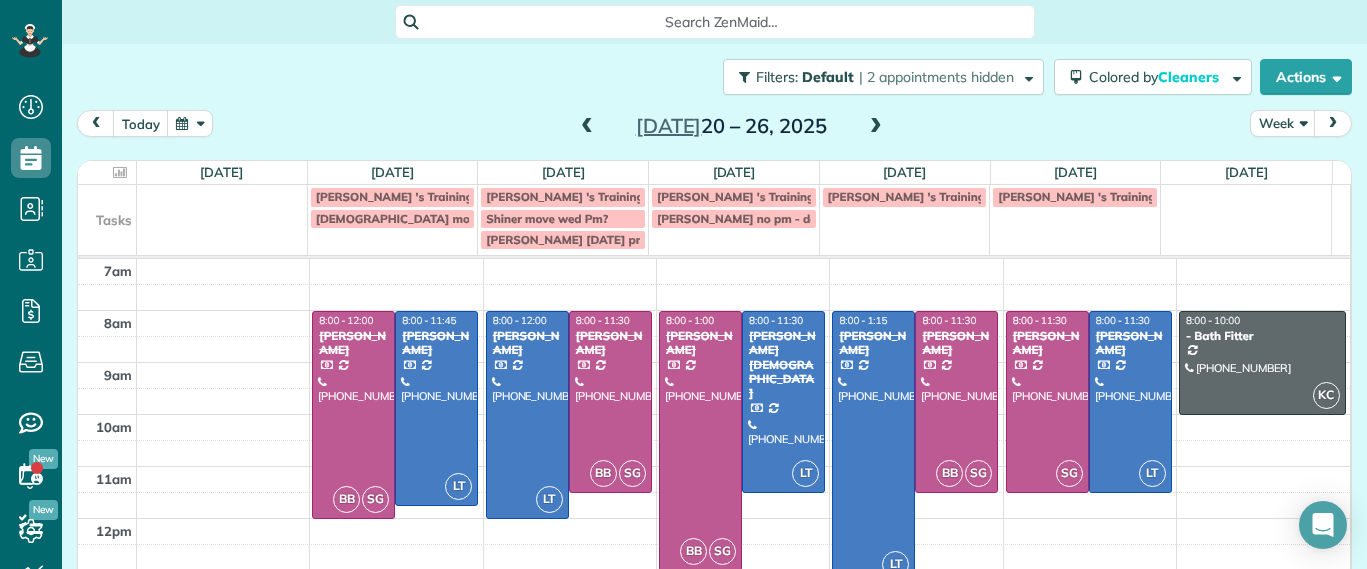 click at bounding box center (876, 127) 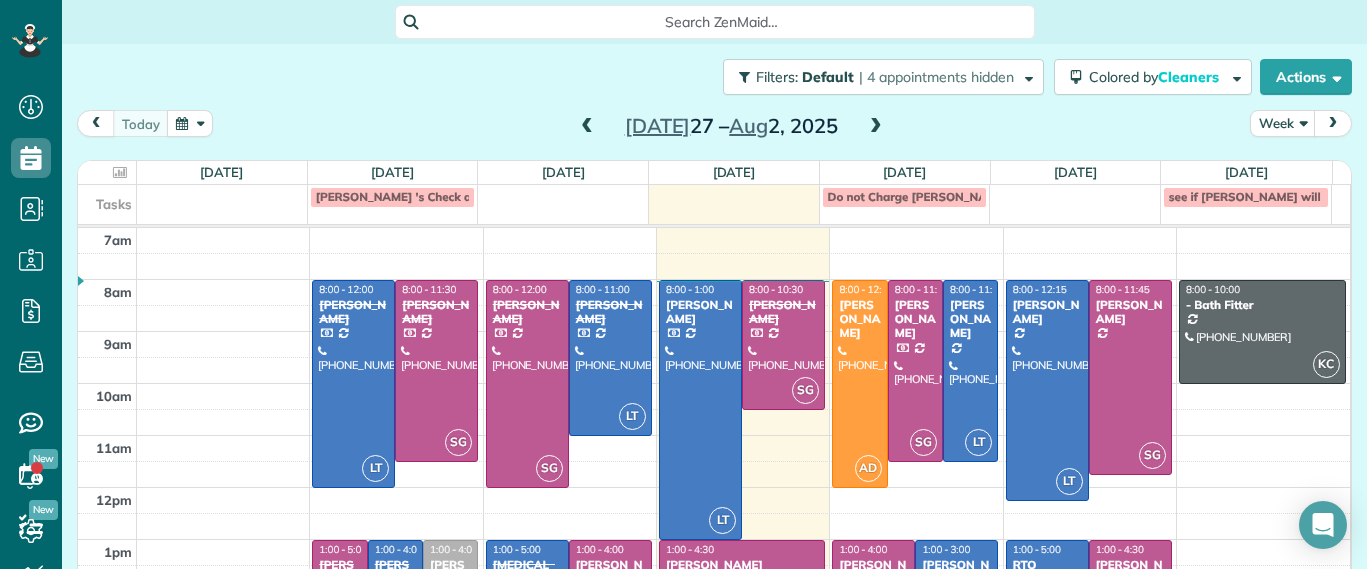 click at bounding box center [876, 127] 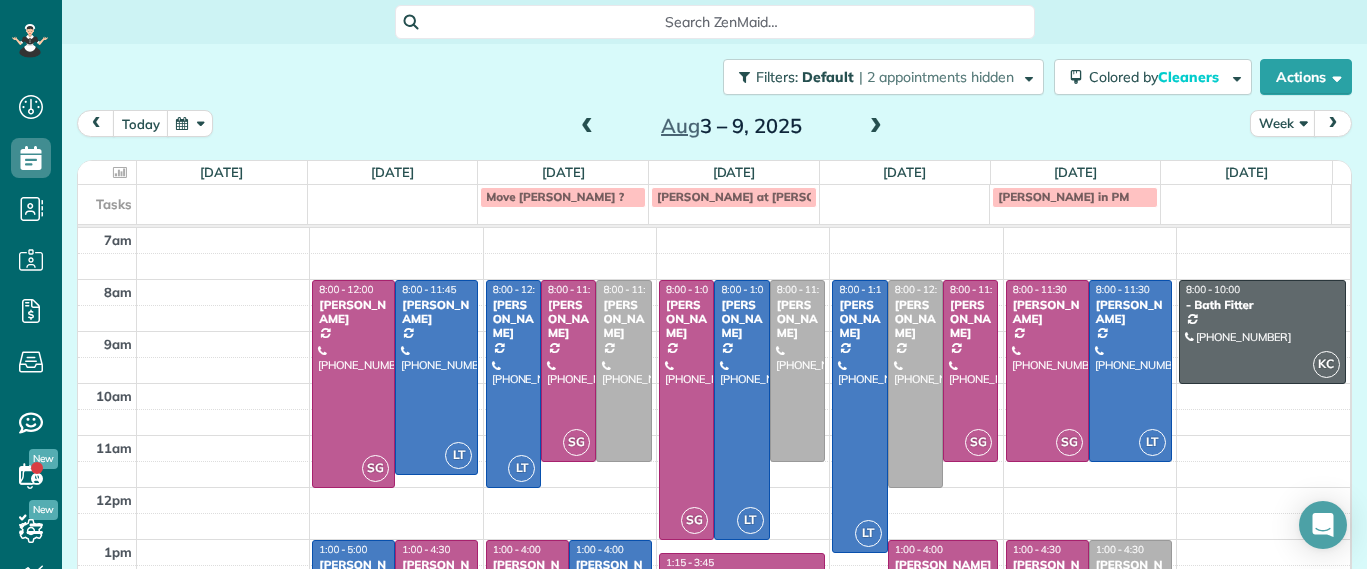 click at bounding box center (587, 127) 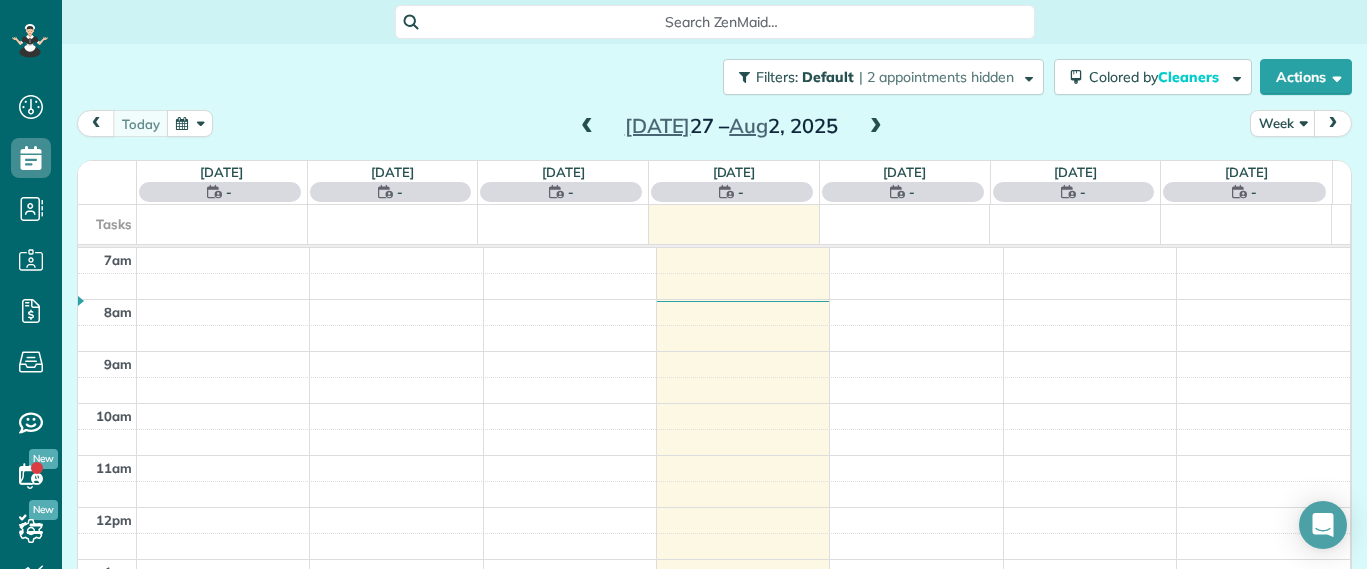 click at bounding box center (587, 127) 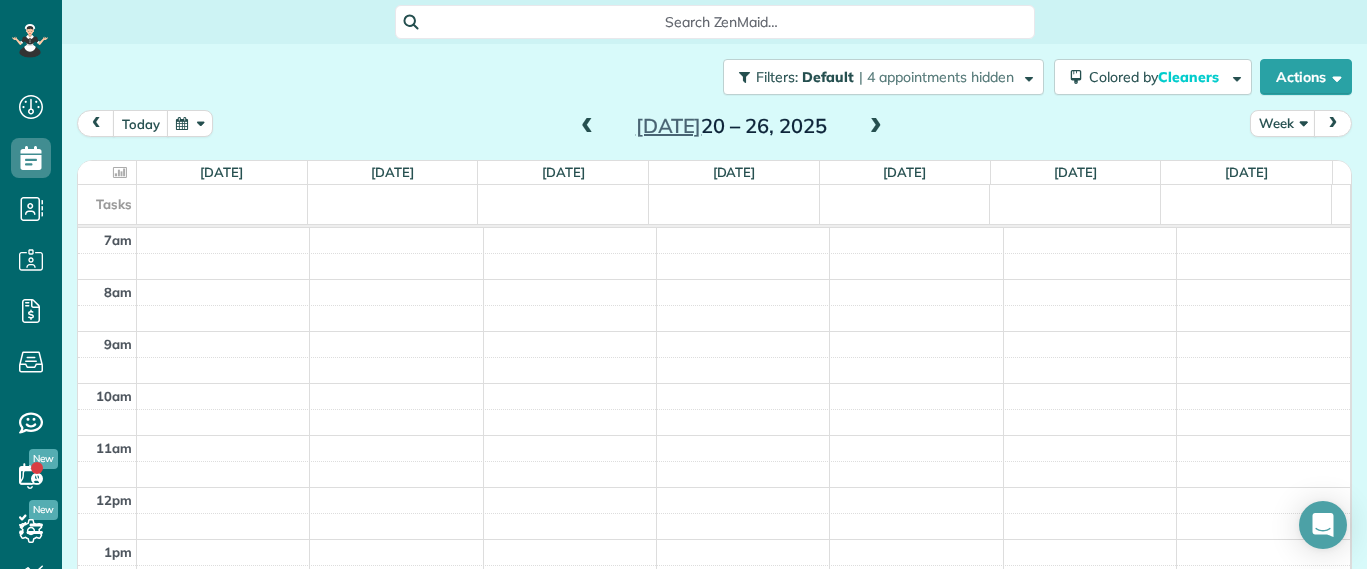 click at bounding box center [587, 127] 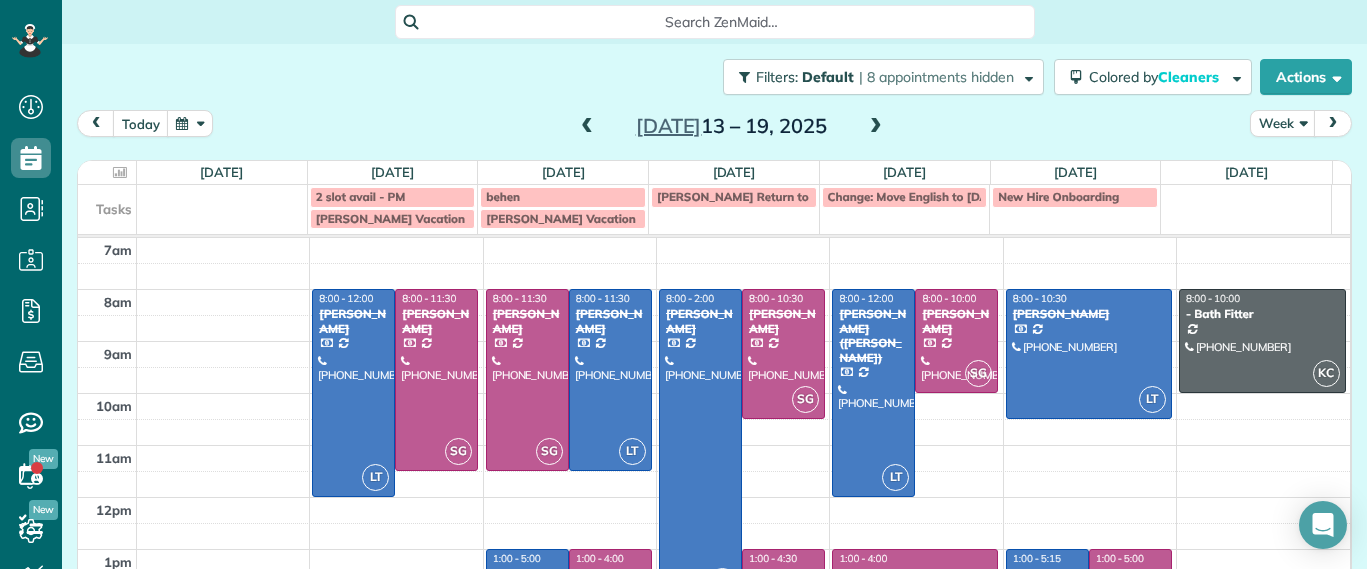 click at bounding box center (876, 127) 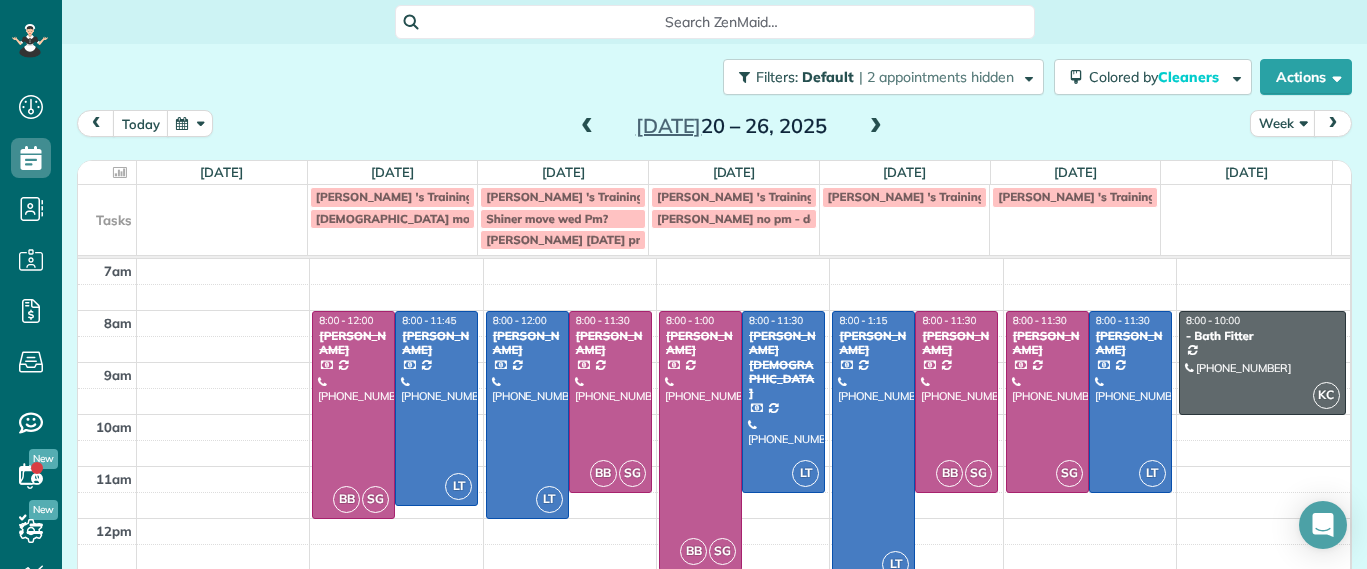 click at bounding box center [876, 127] 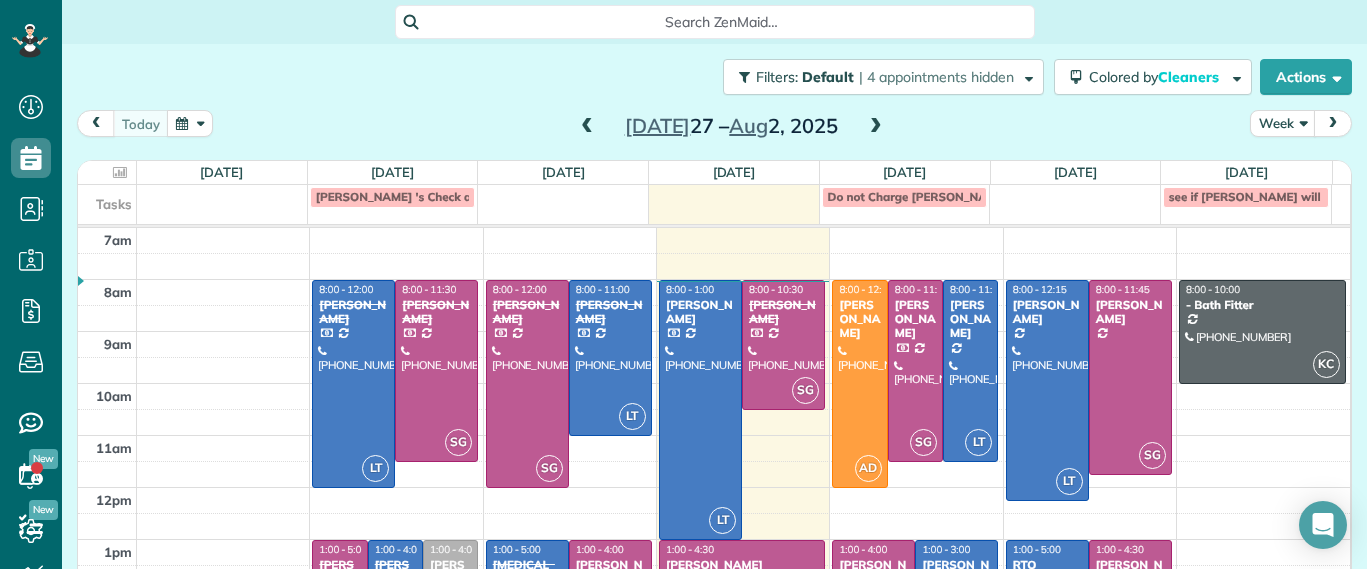 click at bounding box center (876, 127) 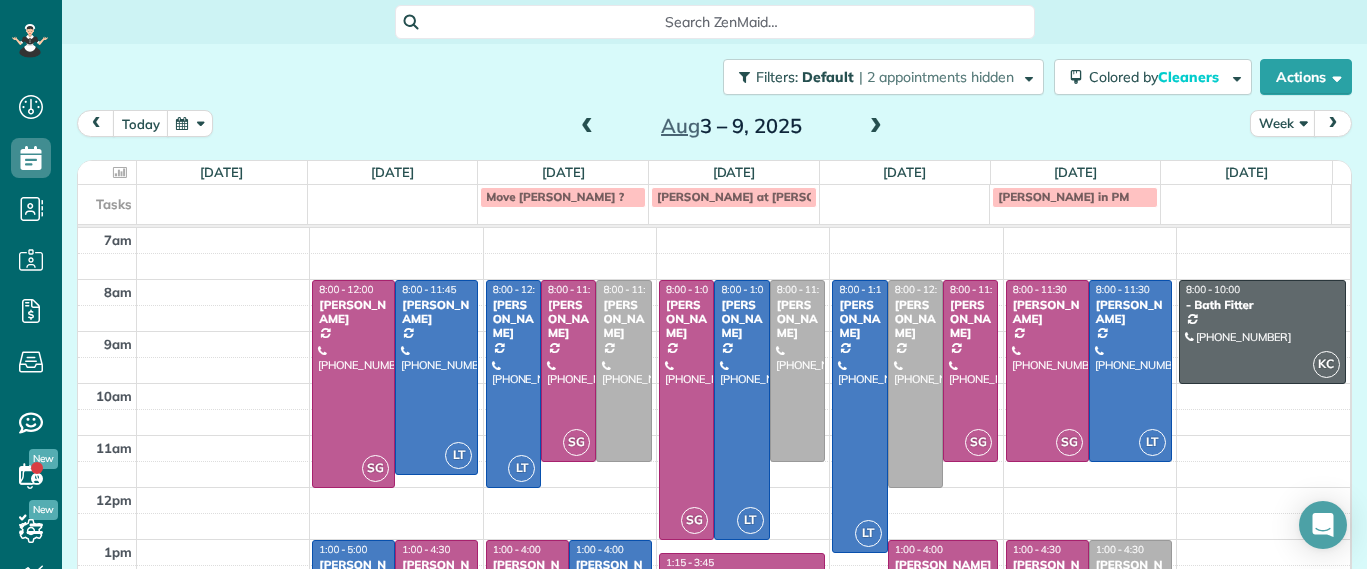 click on "today   Week Aug  3 – 9, 2025" at bounding box center [714, 128] 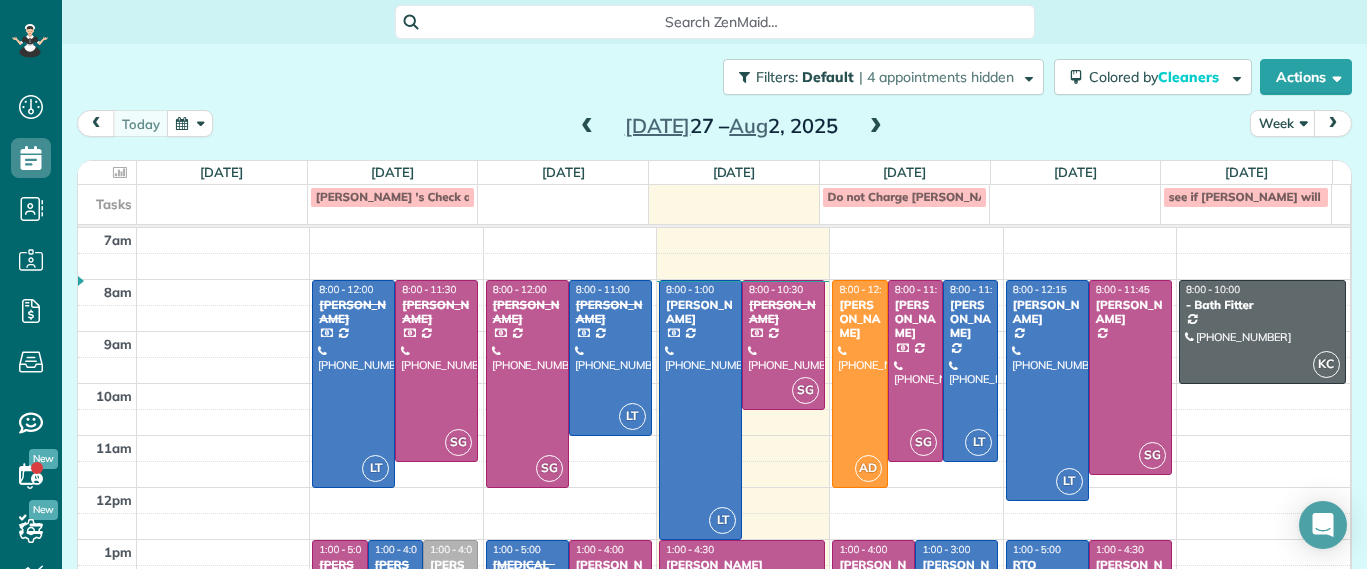 click at bounding box center (876, 127) 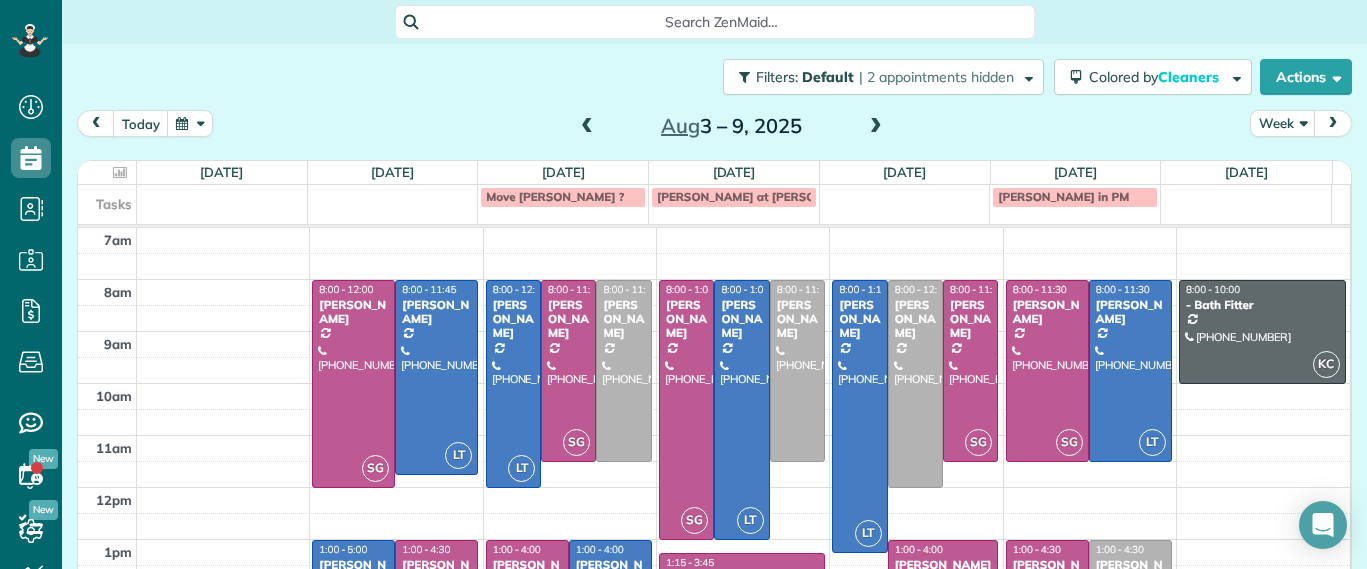 click at bounding box center (876, 127) 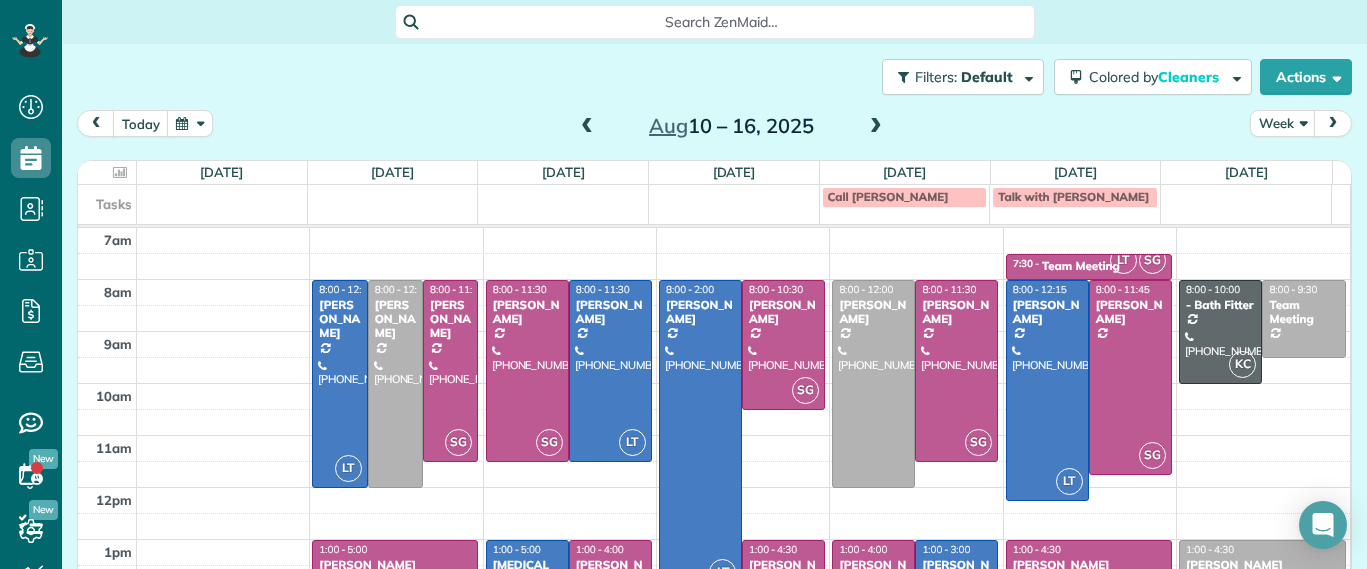 click at bounding box center (587, 127) 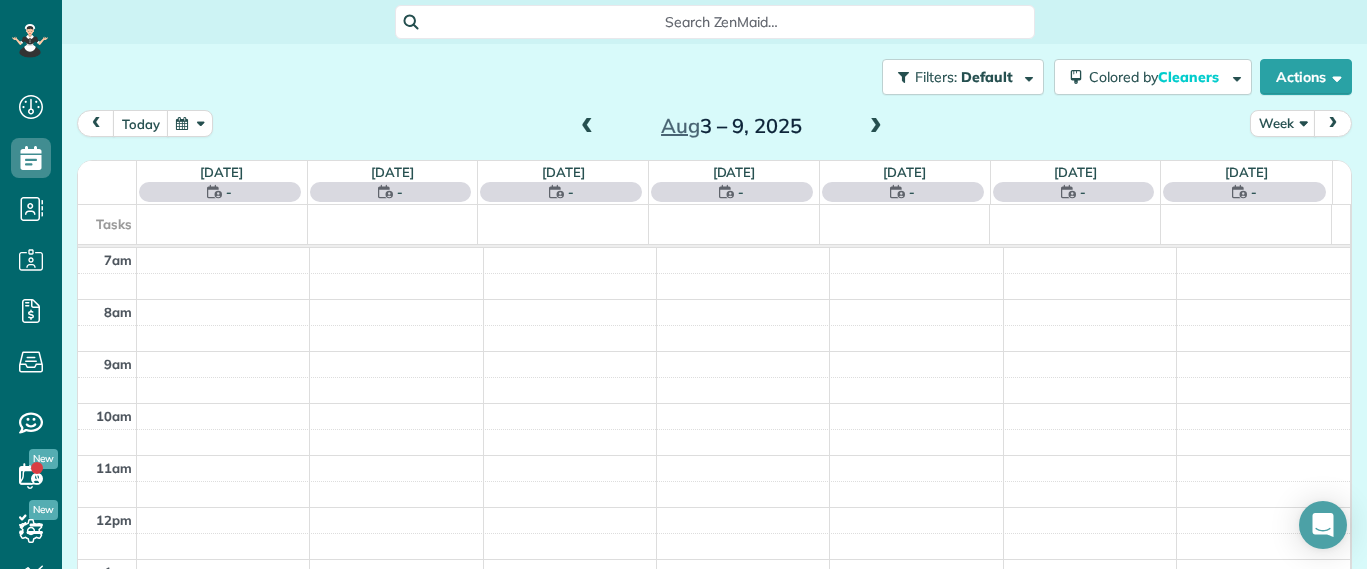 click at bounding box center [587, 127] 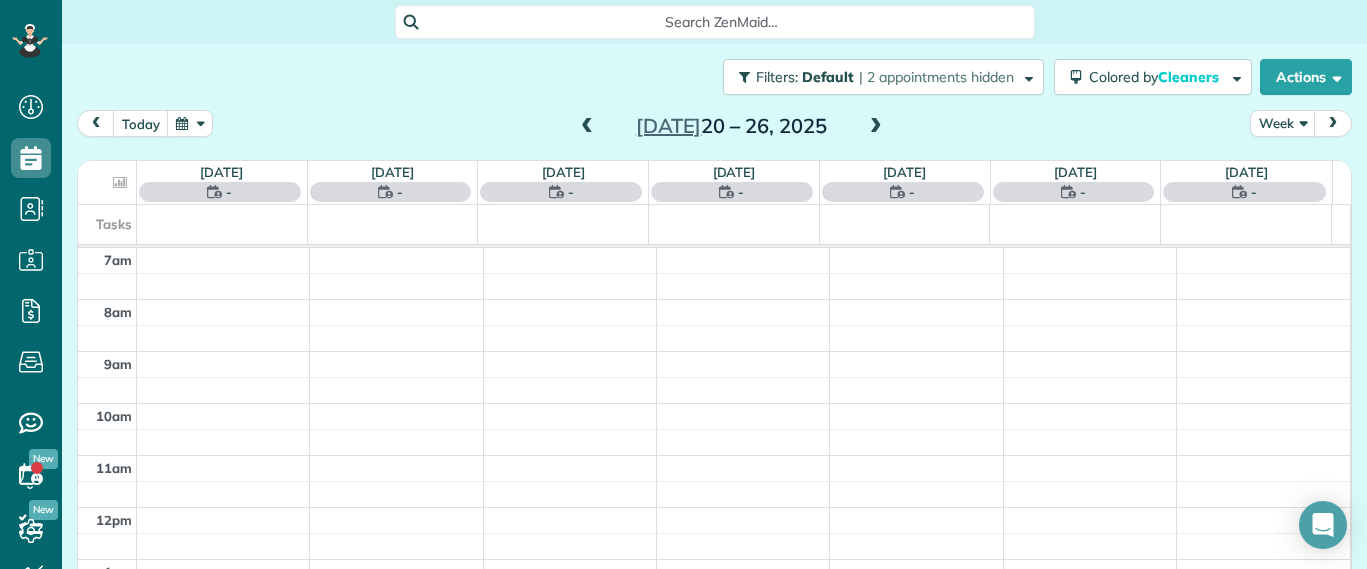 click at bounding box center (587, 127) 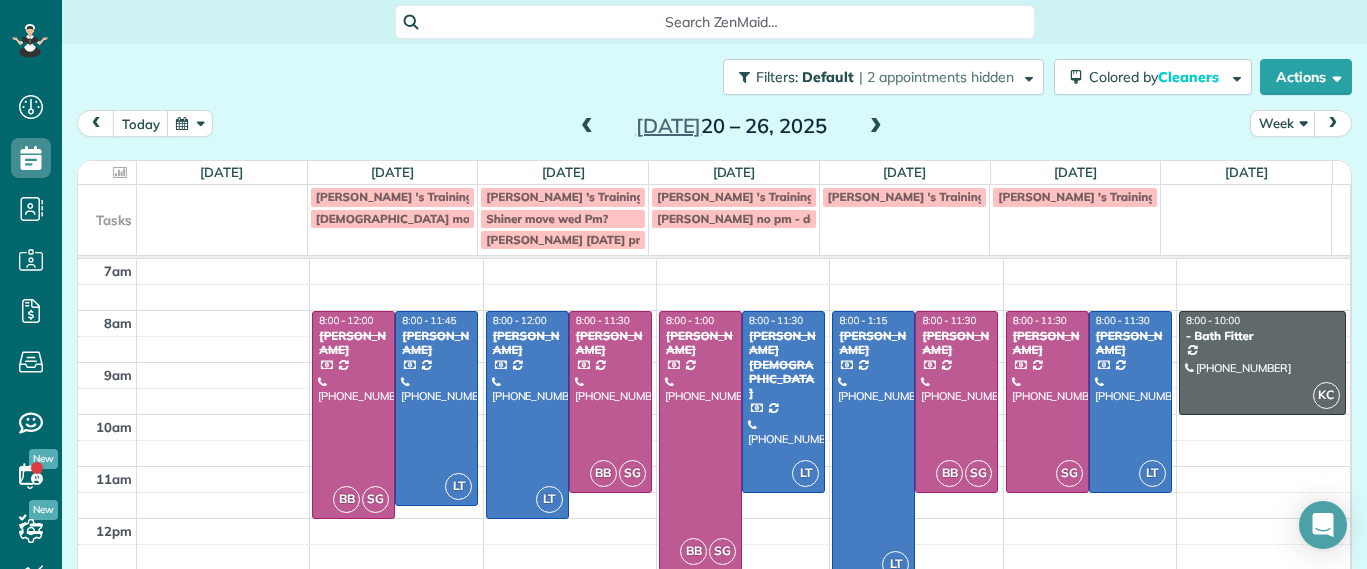 click at bounding box center (876, 127) 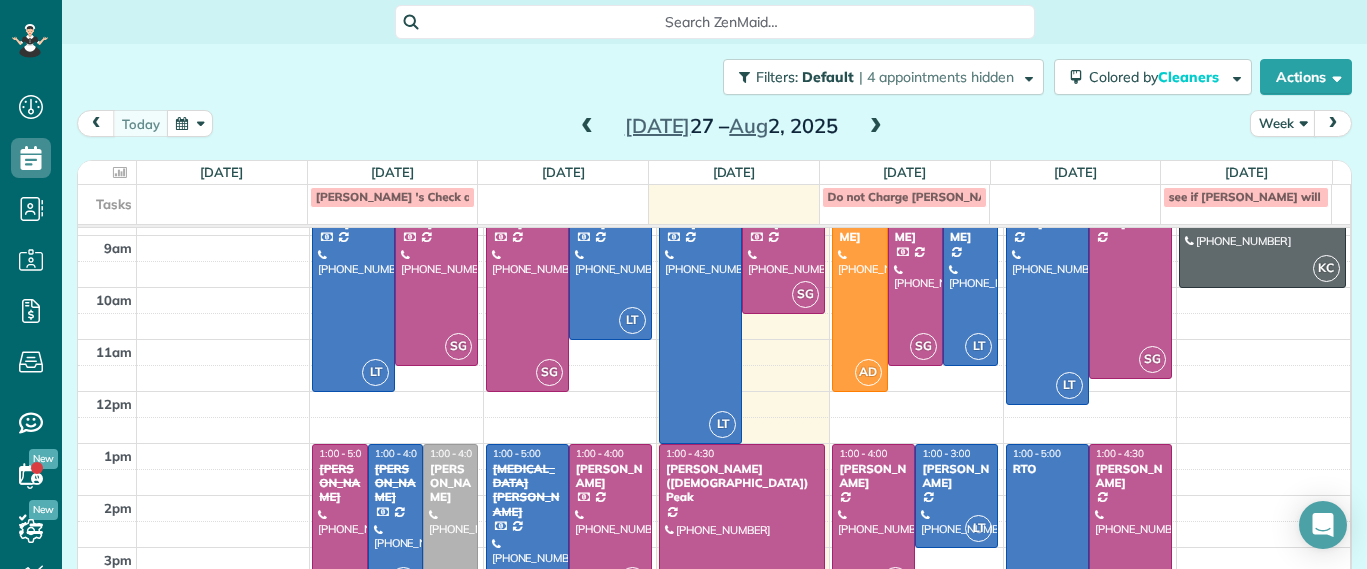 scroll, scrollTop: 0, scrollLeft: 0, axis: both 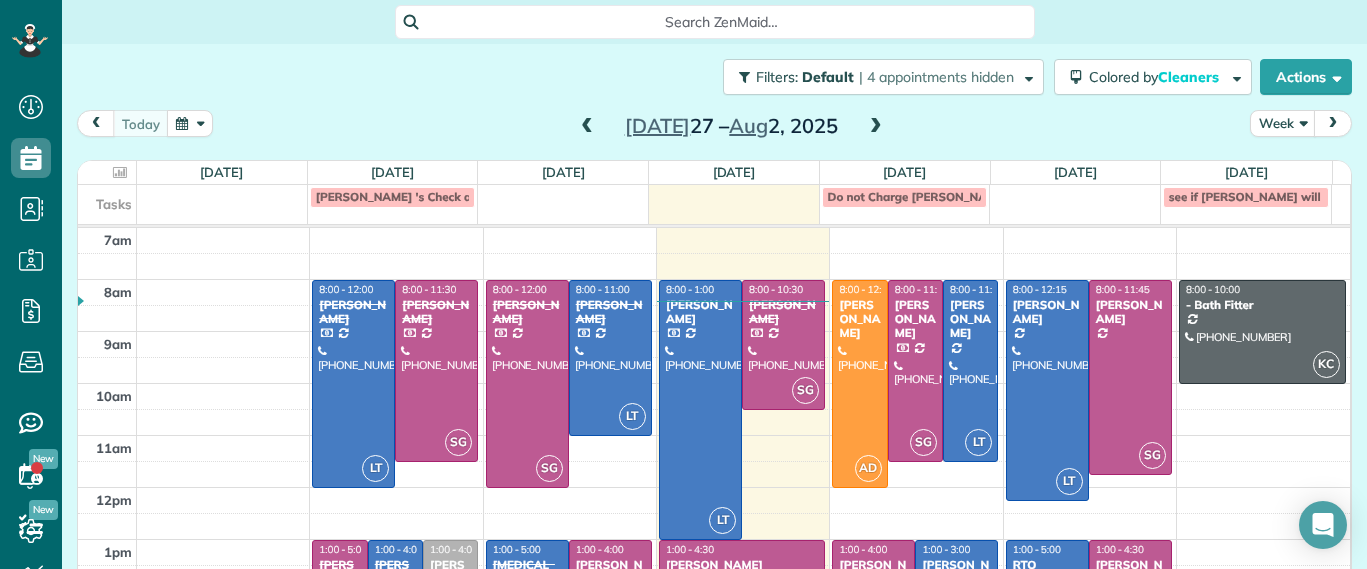 click on "Search ZenMaid…" at bounding box center [722, 22] 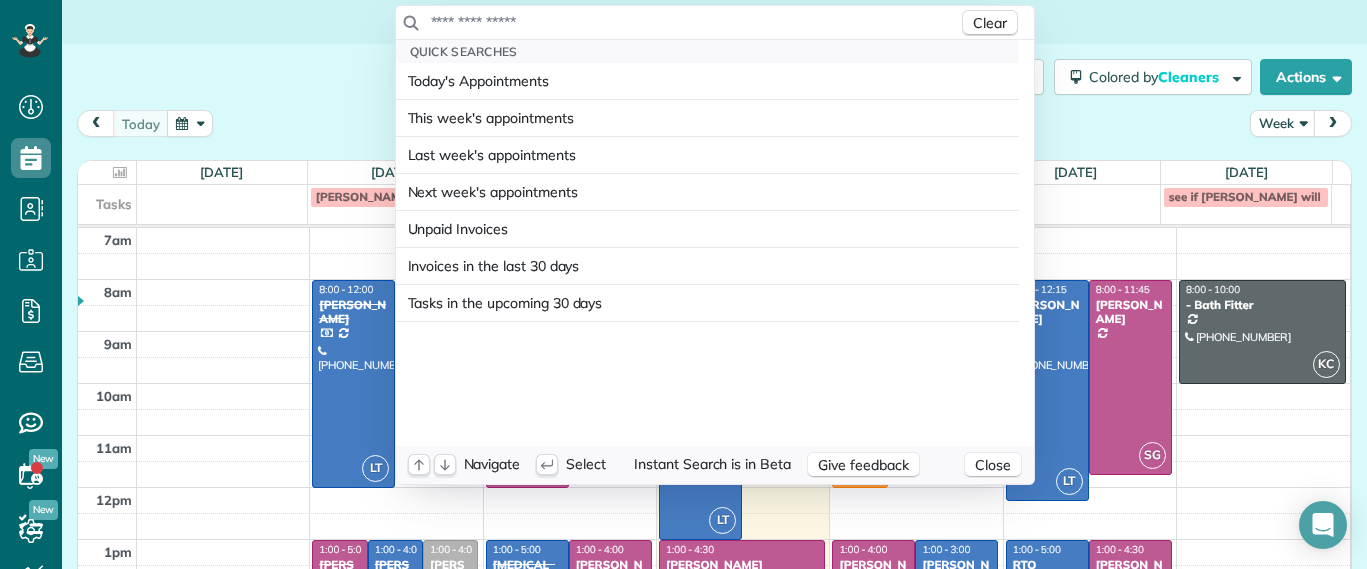 click at bounding box center (694, 22) 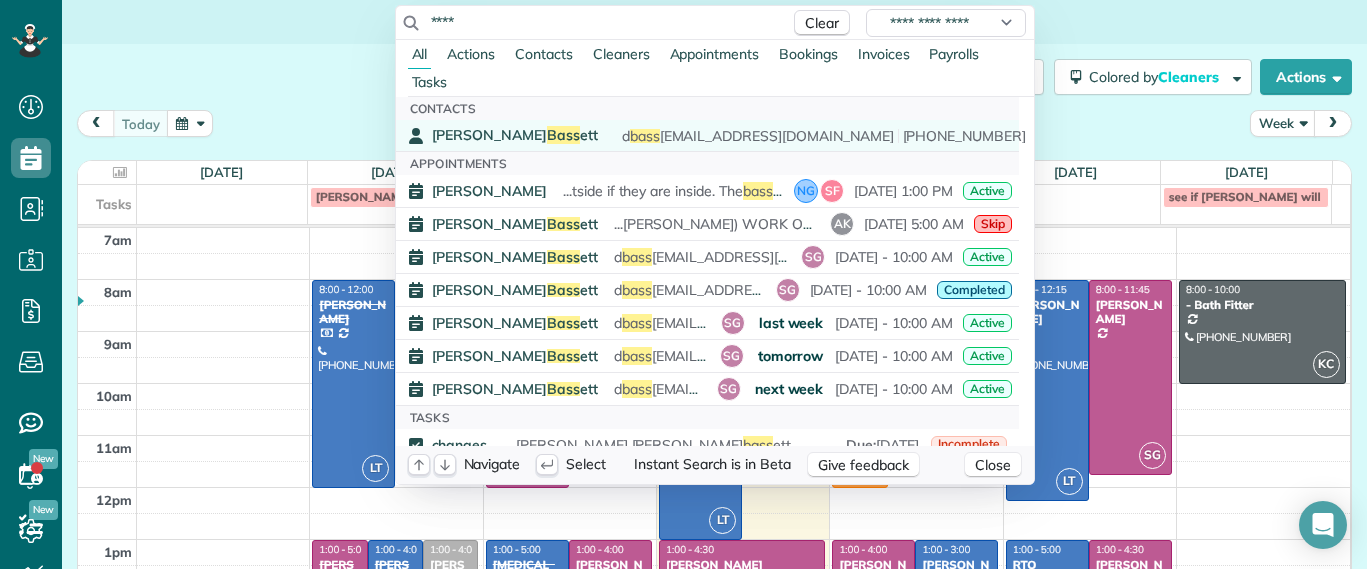 type on "****" 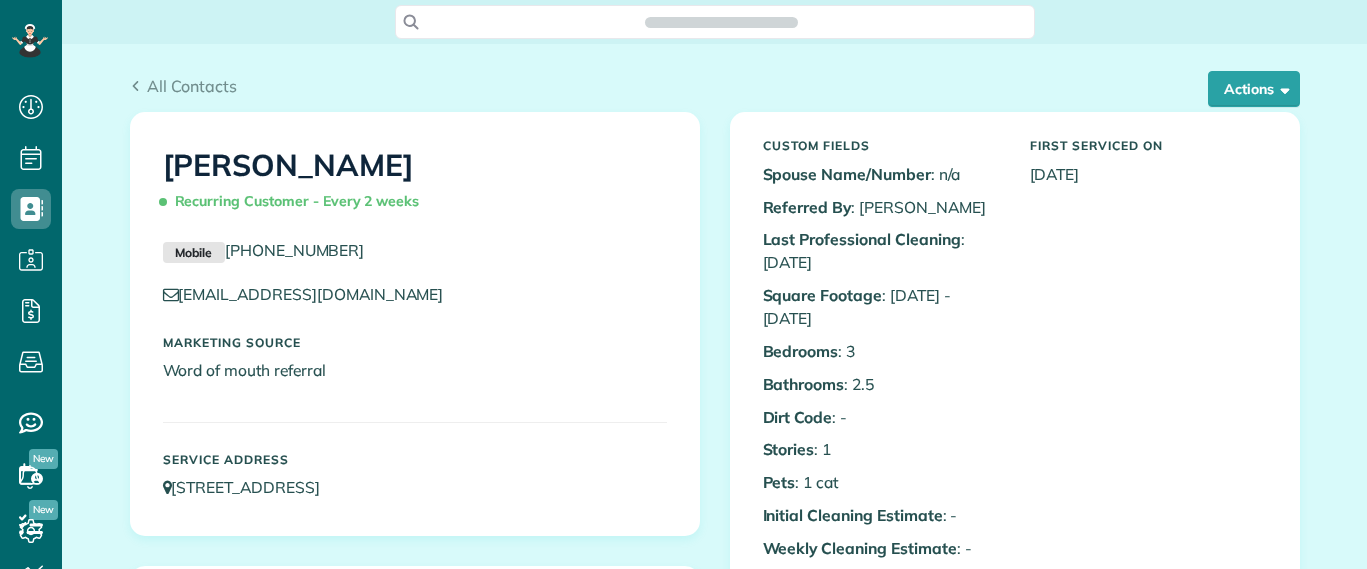 scroll, scrollTop: 0, scrollLeft: 0, axis: both 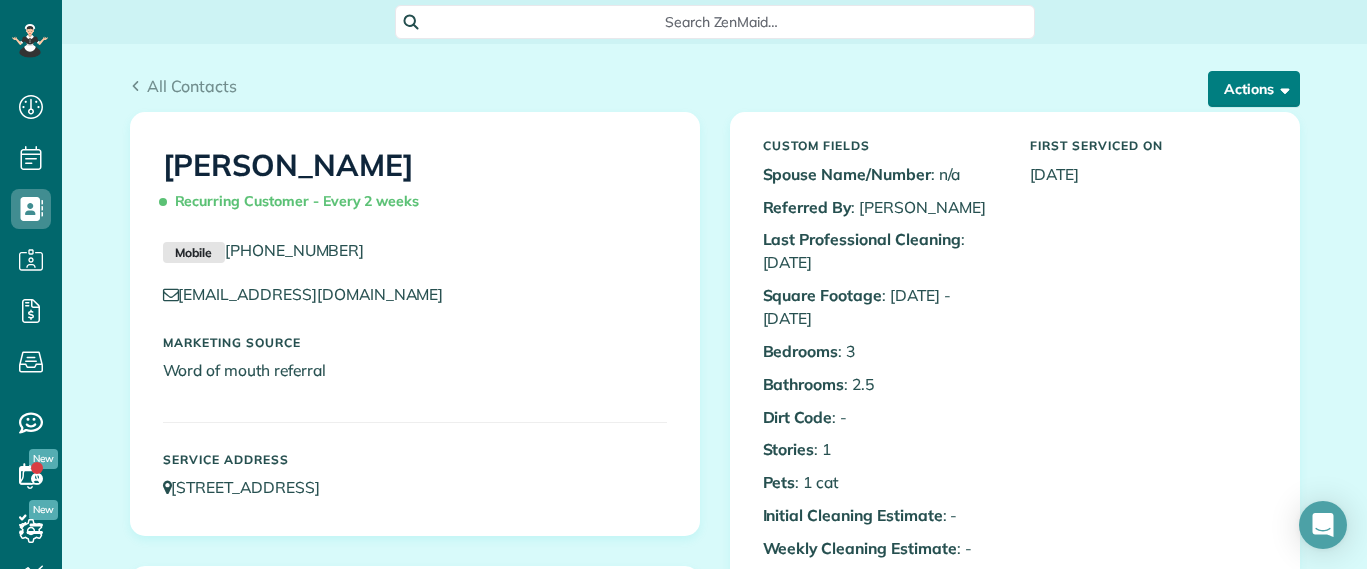 click on "Actions" at bounding box center [1254, 89] 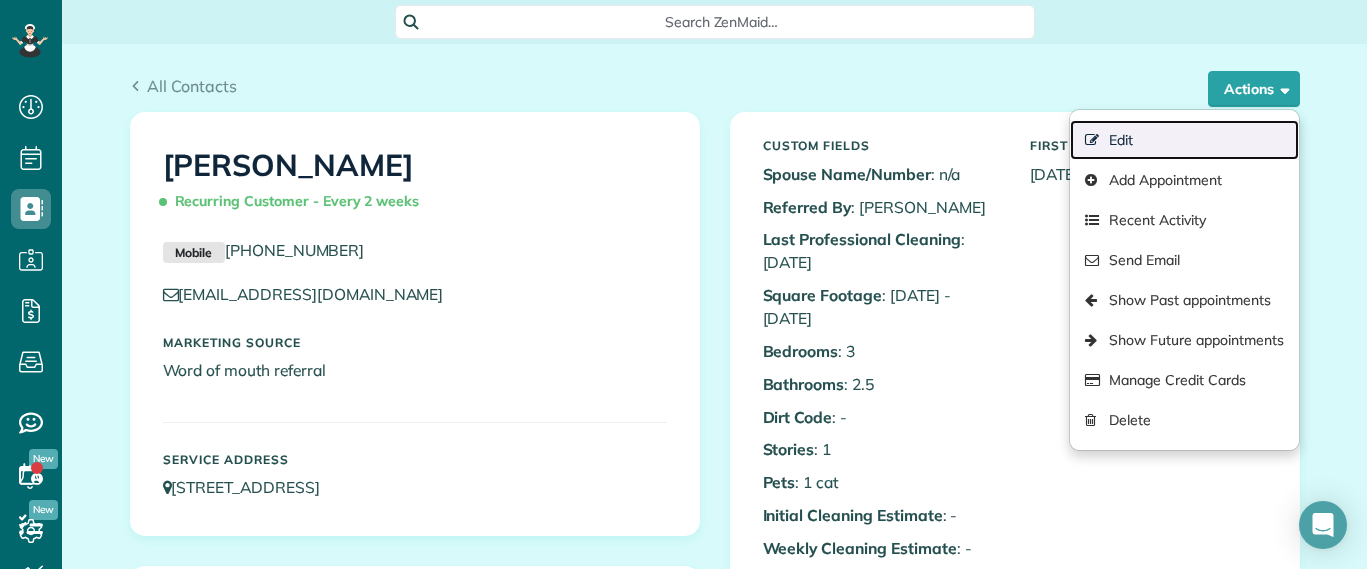 click on "Edit" at bounding box center (1184, 140) 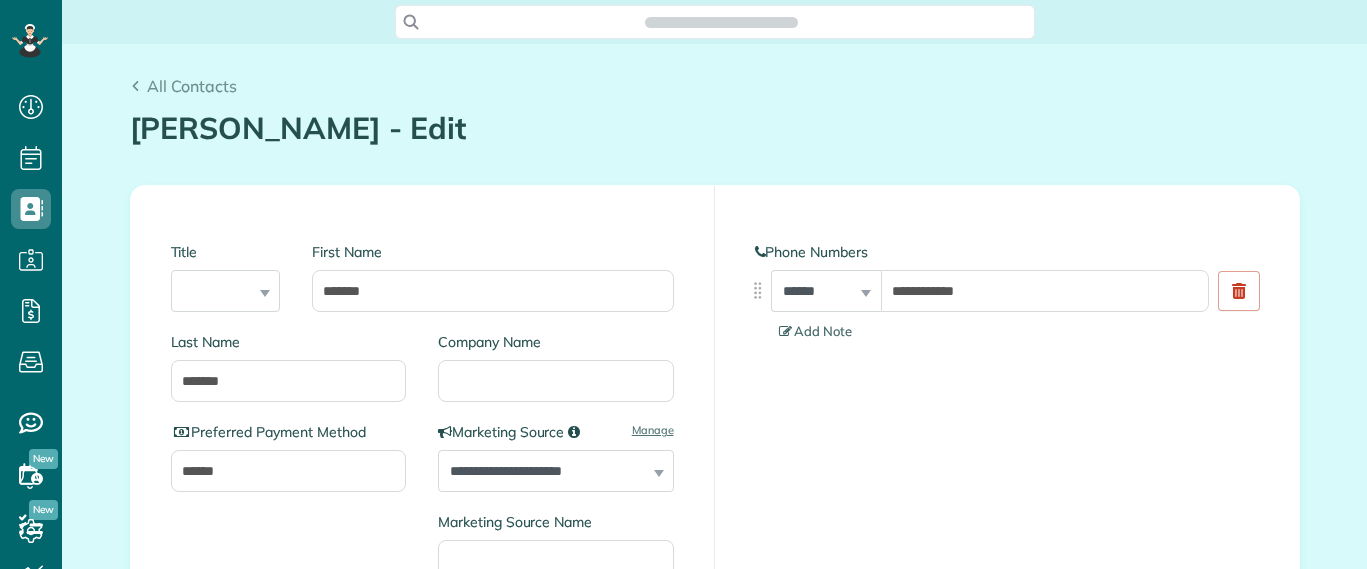 scroll, scrollTop: 0, scrollLeft: 0, axis: both 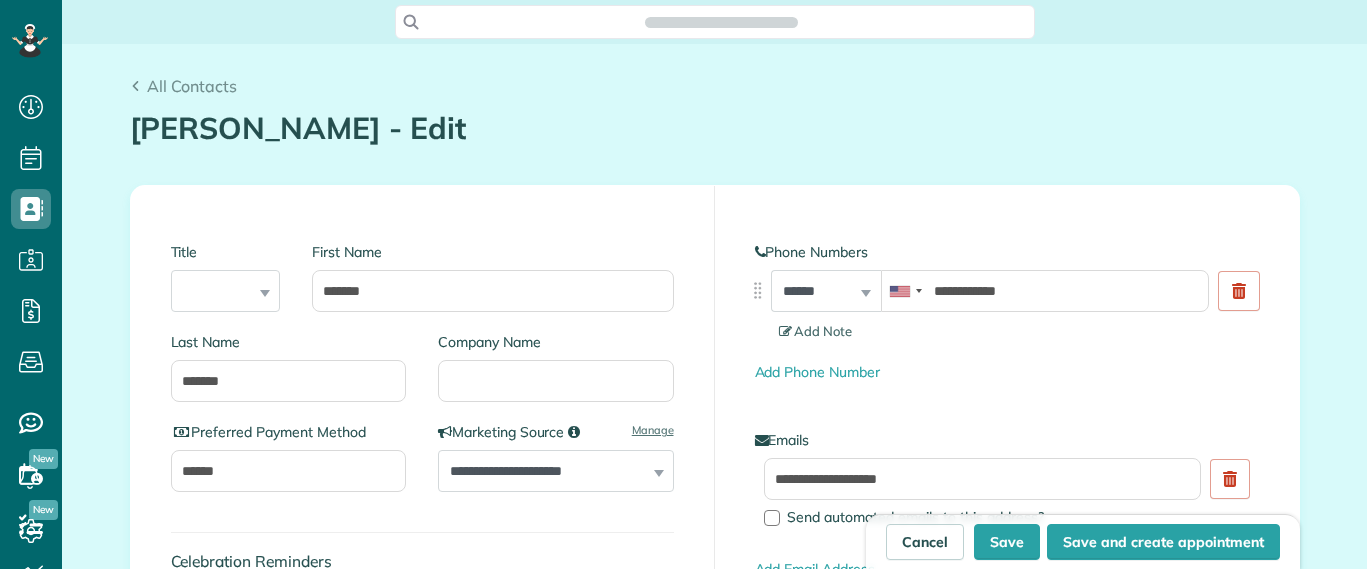 type on "**********" 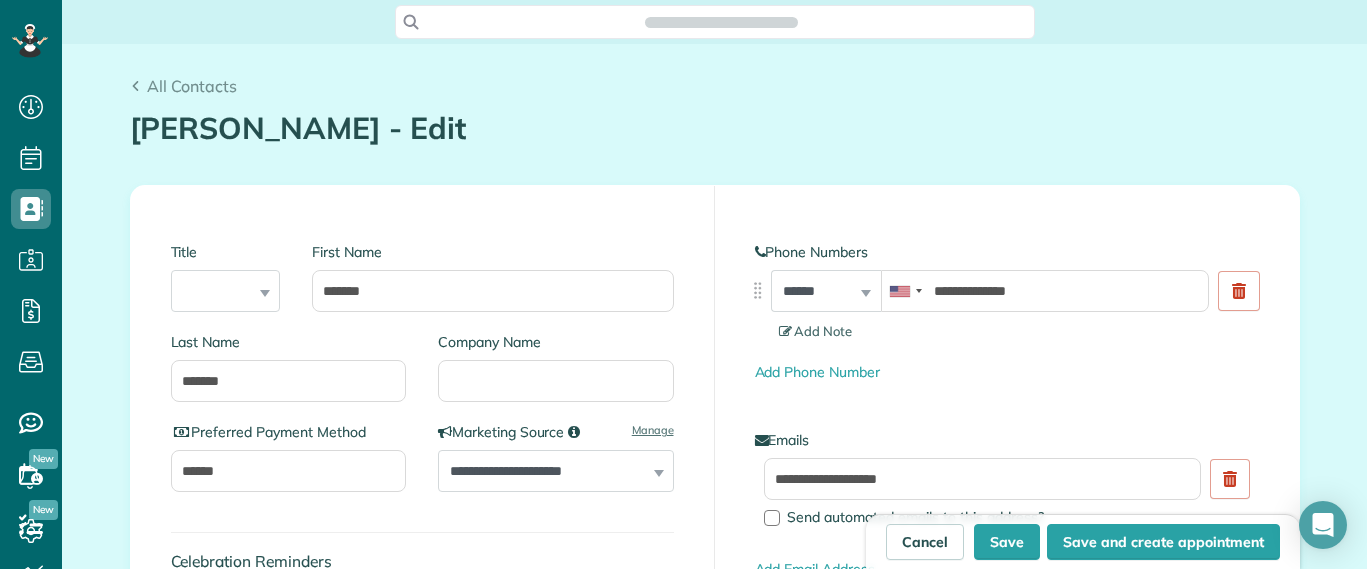 scroll, scrollTop: 9, scrollLeft: 9, axis: both 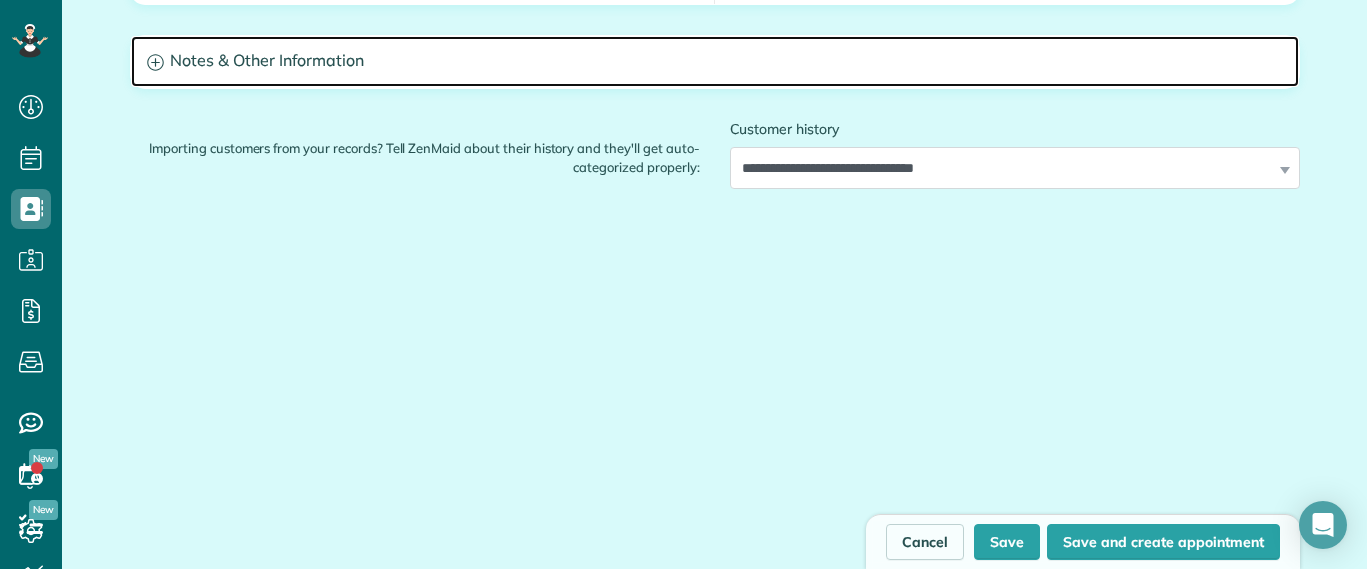 click on "Notes & Other Information" at bounding box center [715, 61] 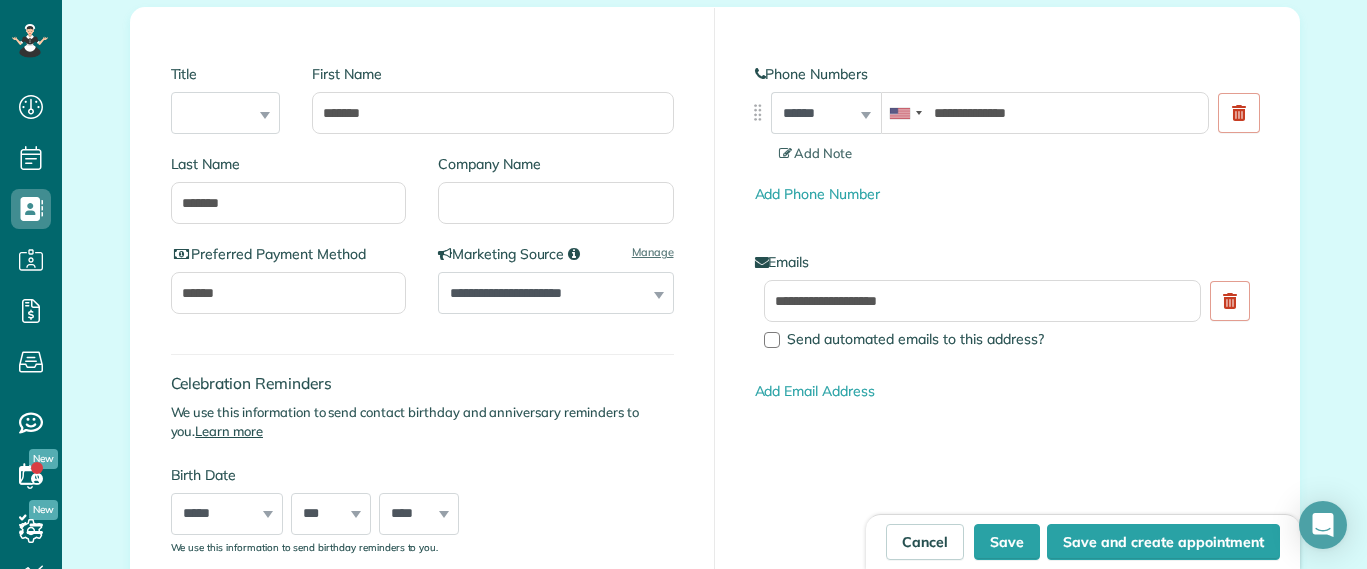 scroll, scrollTop: 0, scrollLeft: 0, axis: both 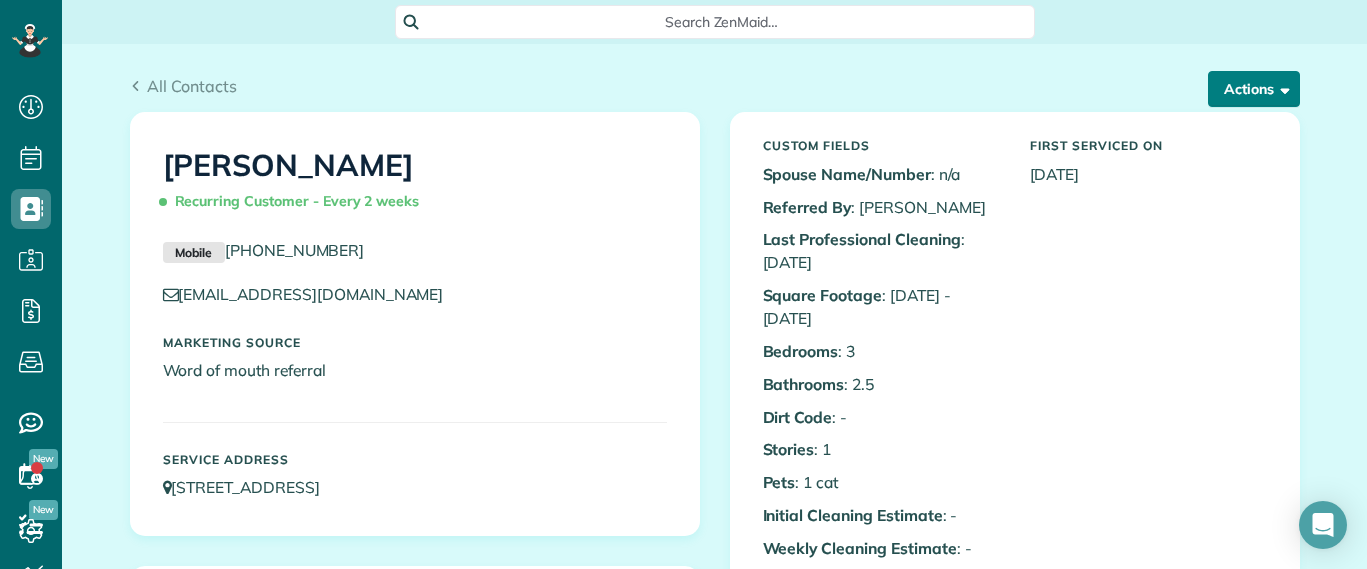 click on "Actions" at bounding box center [1254, 89] 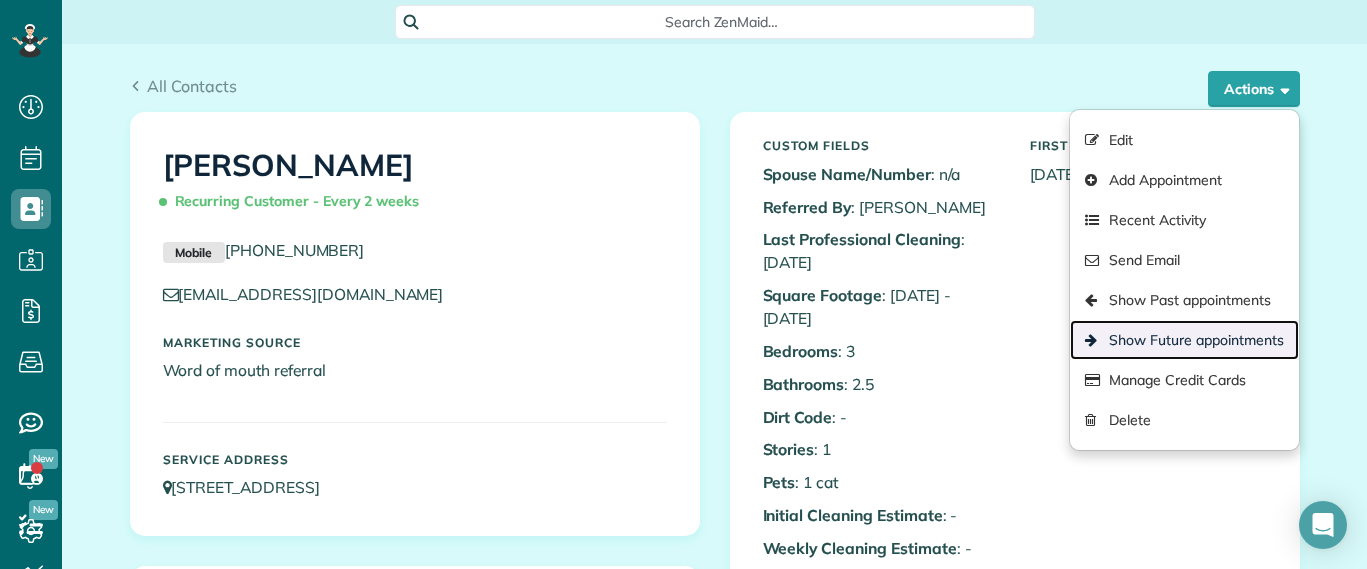 click on "Show Future appointments" at bounding box center (1184, 340) 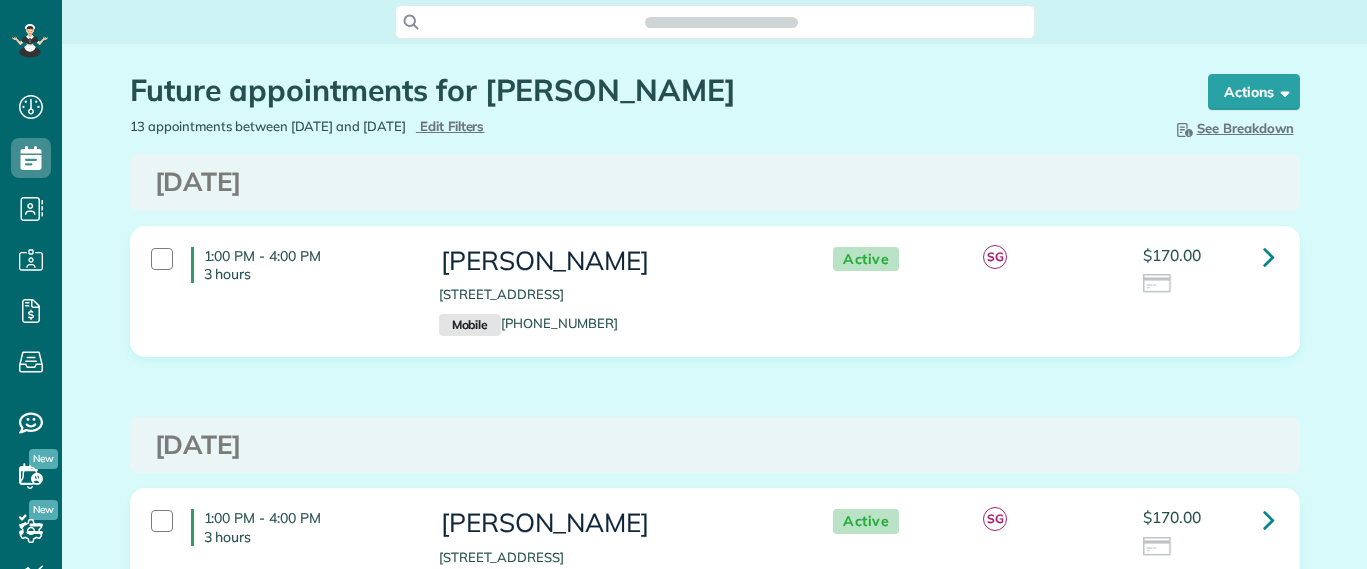 scroll, scrollTop: 0, scrollLeft: 0, axis: both 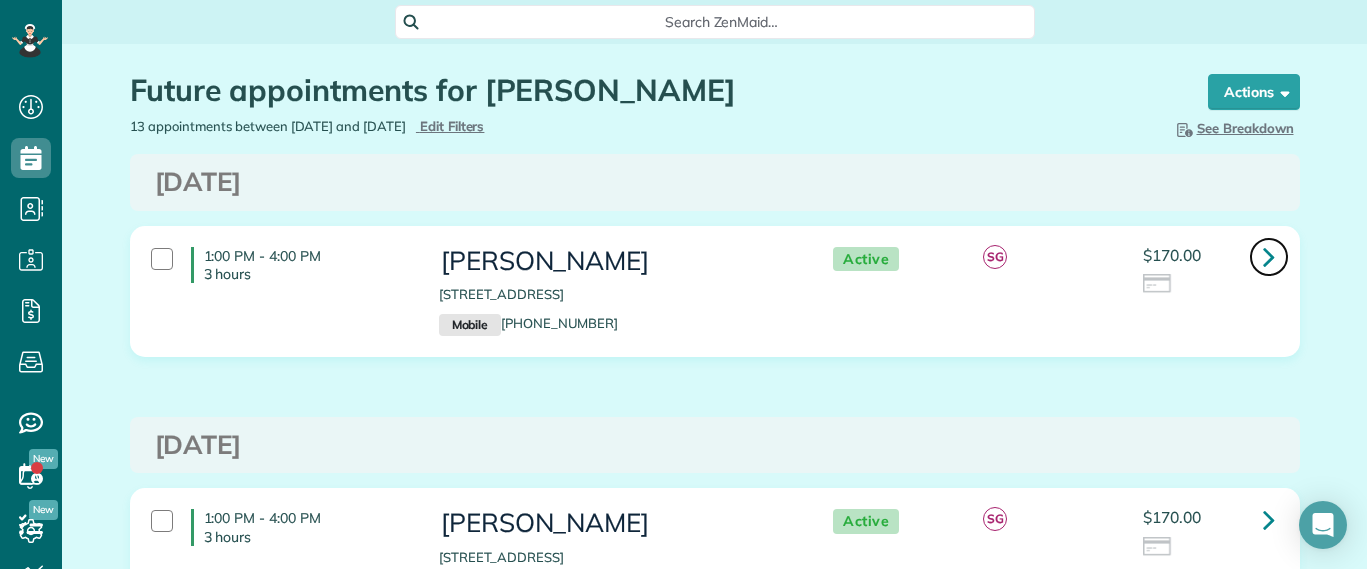 click at bounding box center (1269, 256) 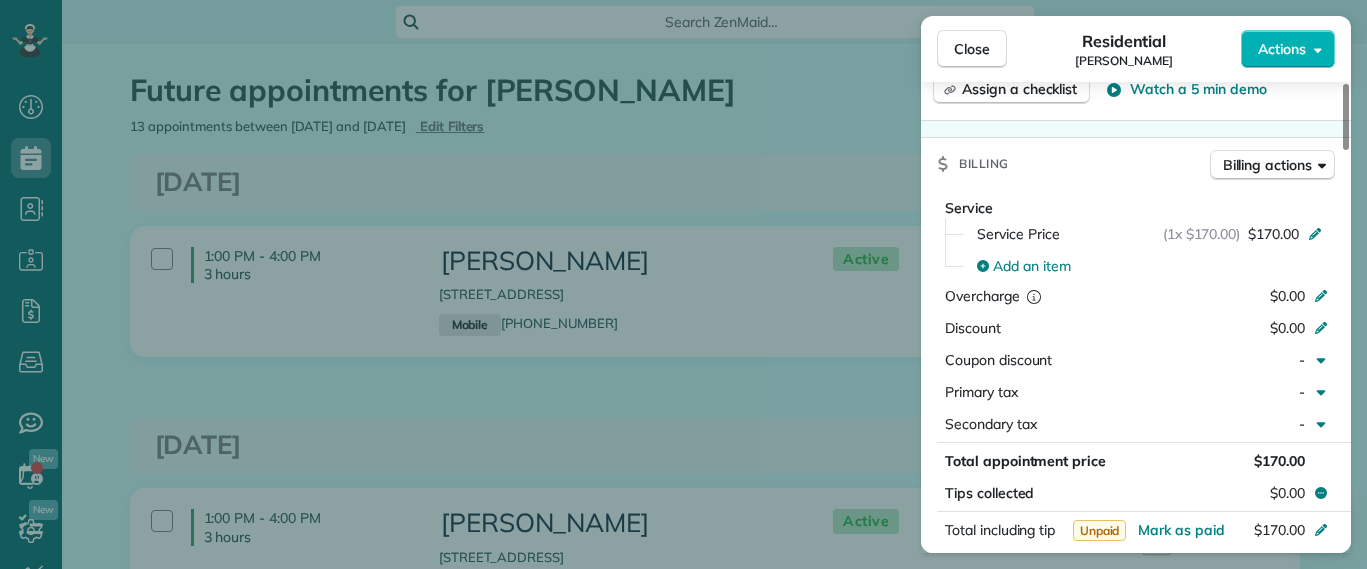 scroll, scrollTop: 875, scrollLeft: 0, axis: vertical 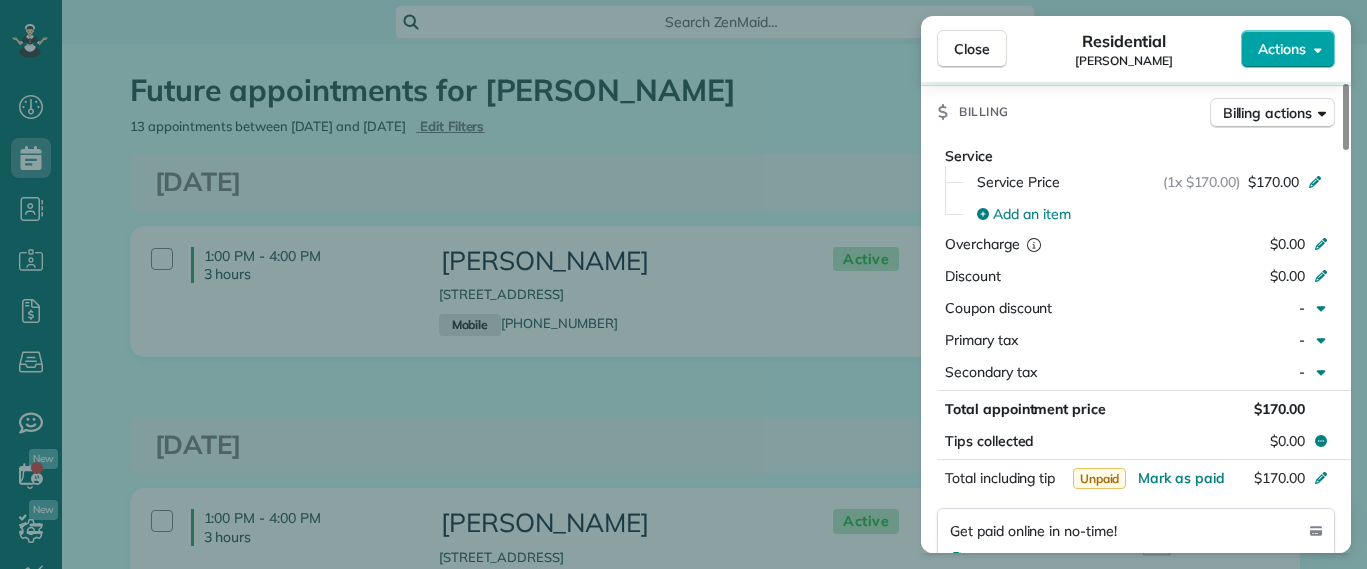 click on "Actions" at bounding box center (1282, 49) 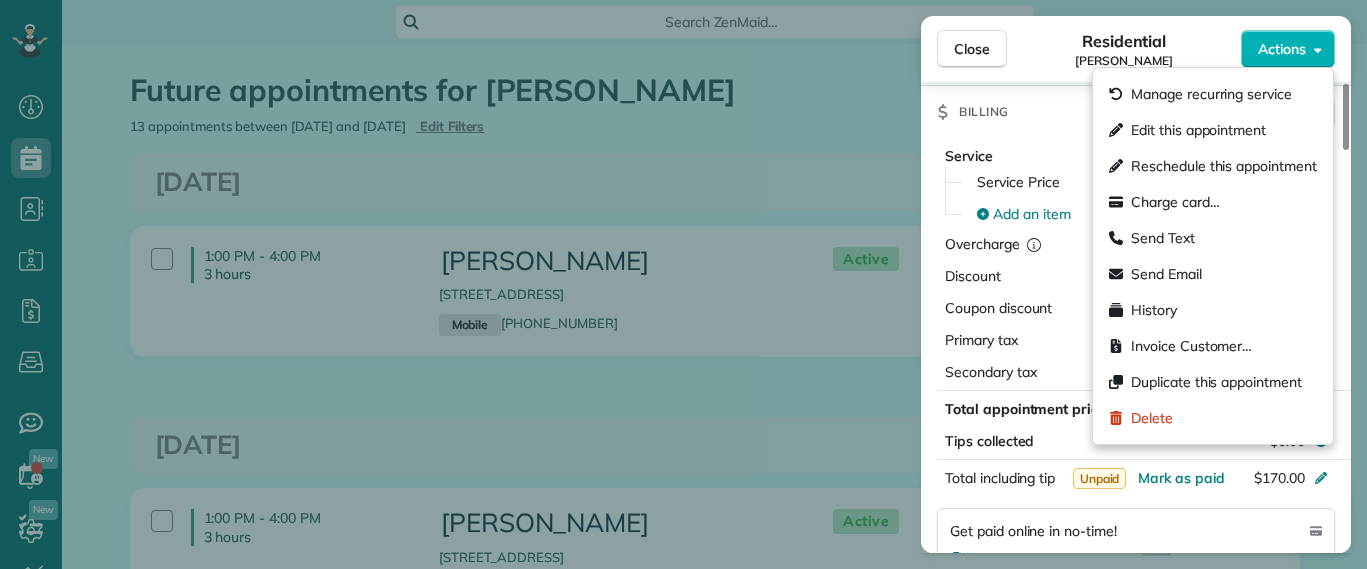 click on "Edit this appointment" at bounding box center (1198, 130) 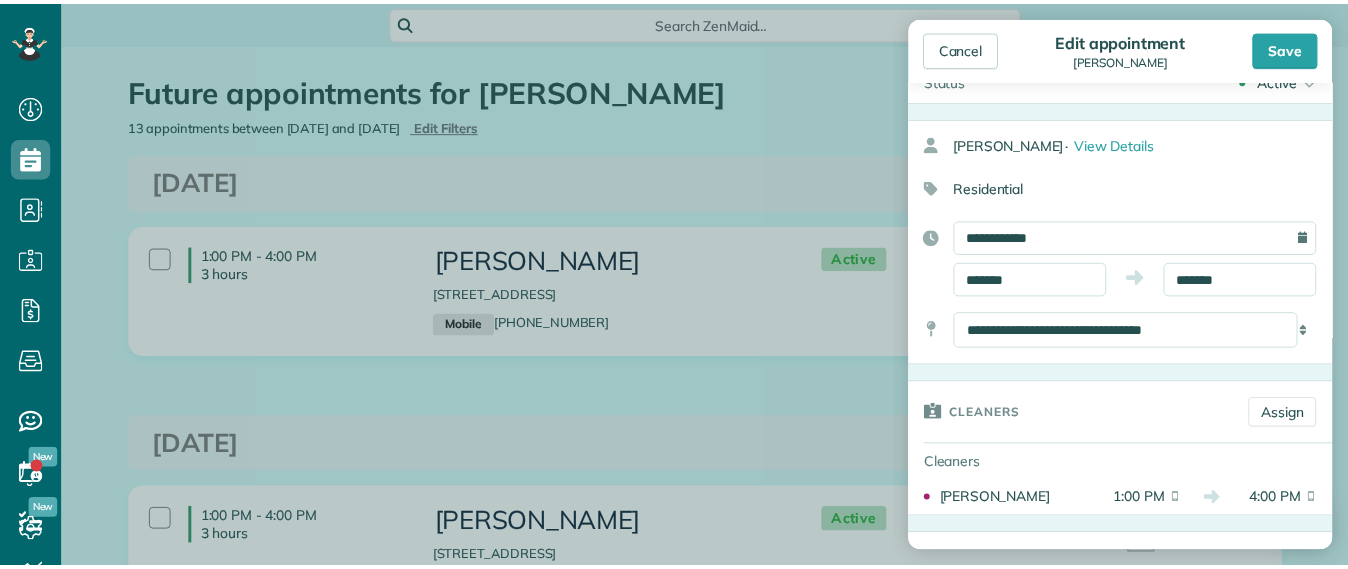 scroll, scrollTop: 0, scrollLeft: 0, axis: both 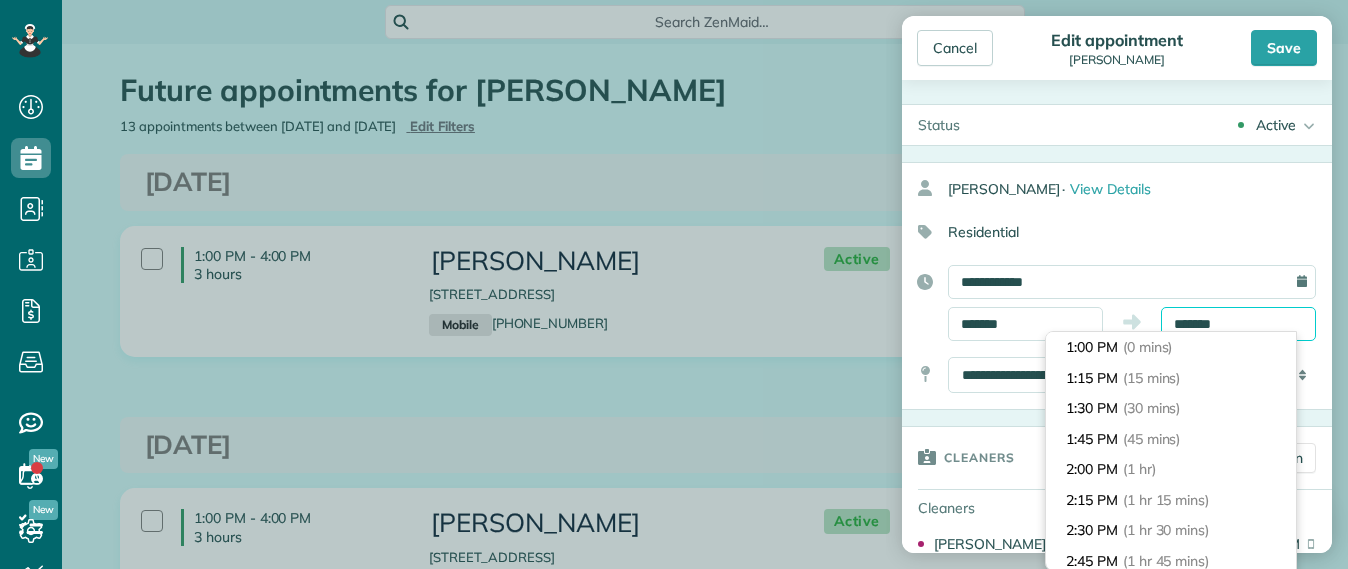 click on "*******" at bounding box center [1238, 324] 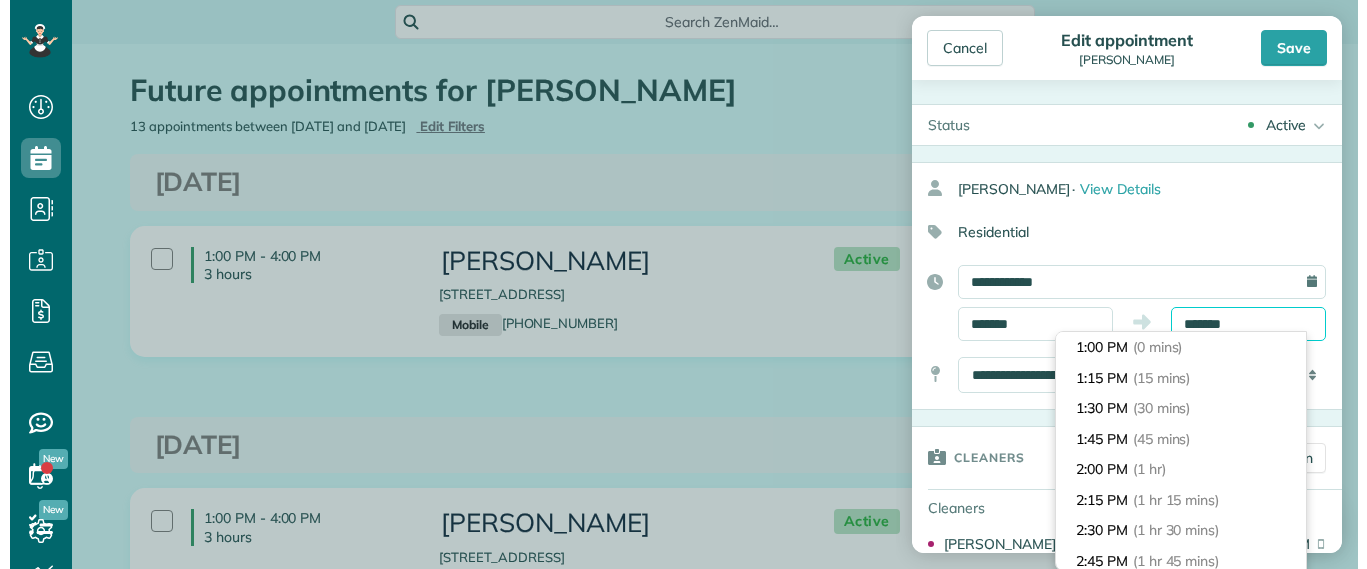 scroll, scrollTop: 335, scrollLeft: 0, axis: vertical 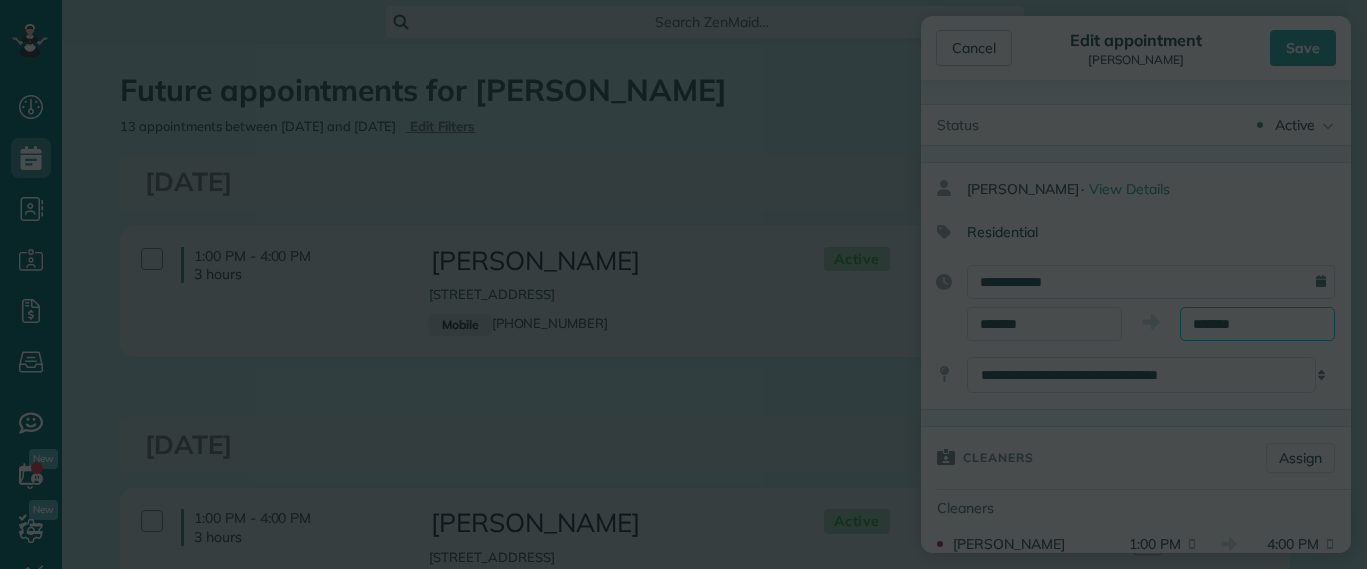 click on "Dashboard
Scheduling
Calendar View
List View
Dispatch View - Weekly scheduling (Beta)" at bounding box center [683, 284] 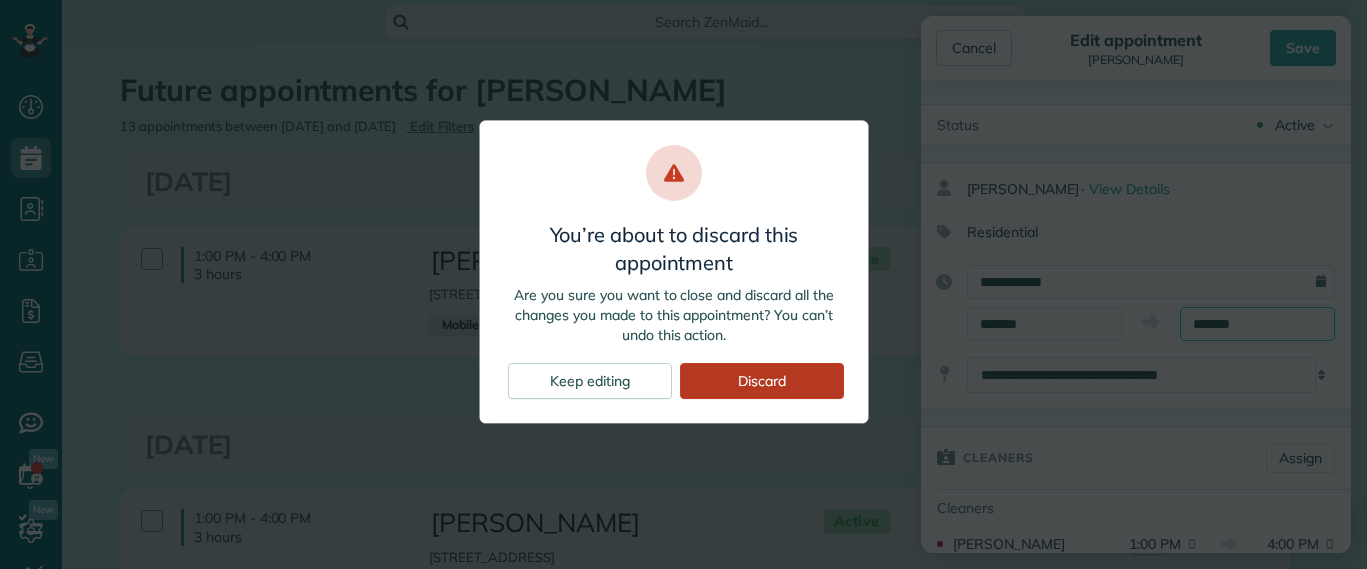 type on "*******" 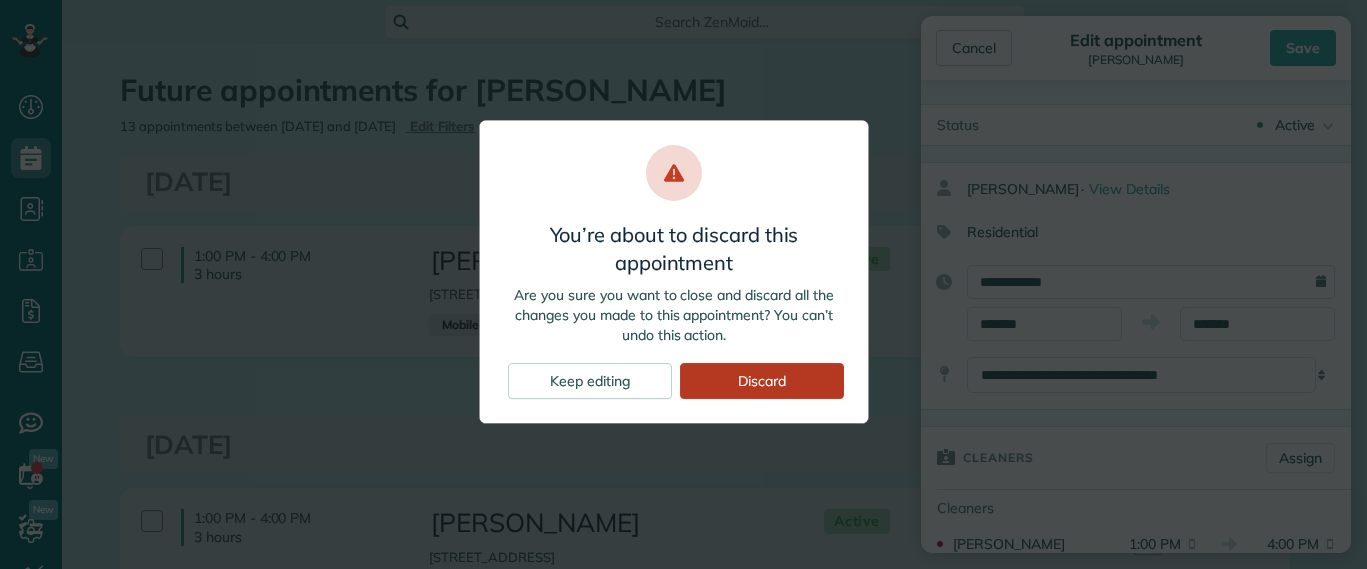 click on "Discard" at bounding box center [762, 381] 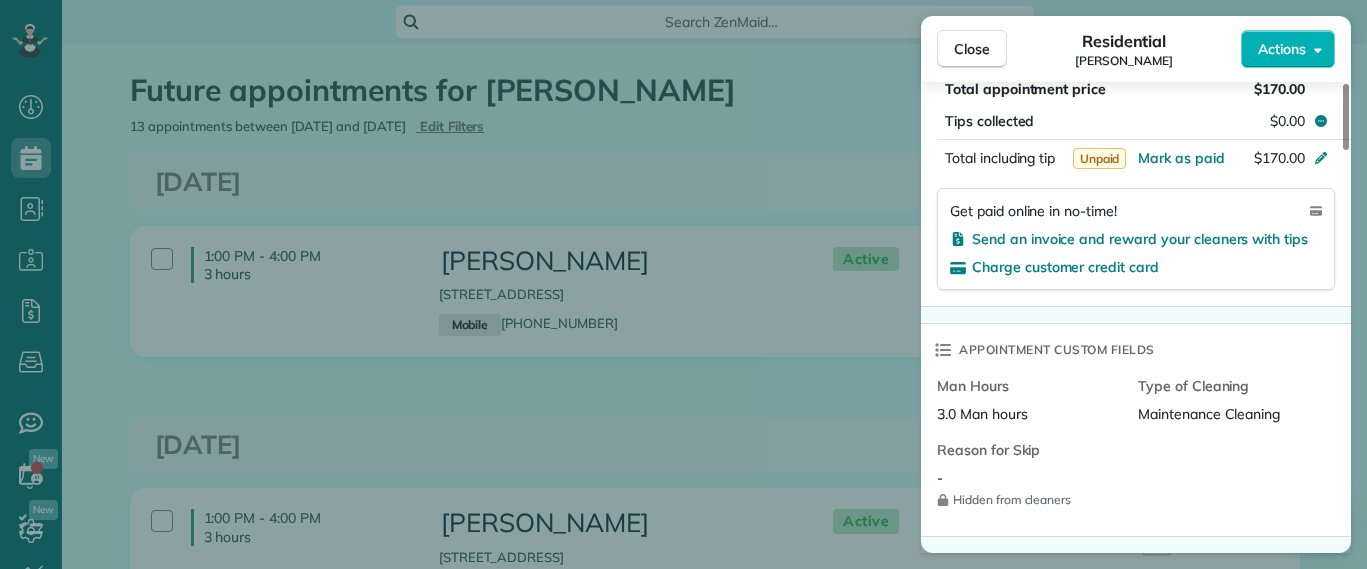 scroll, scrollTop: 1375, scrollLeft: 0, axis: vertical 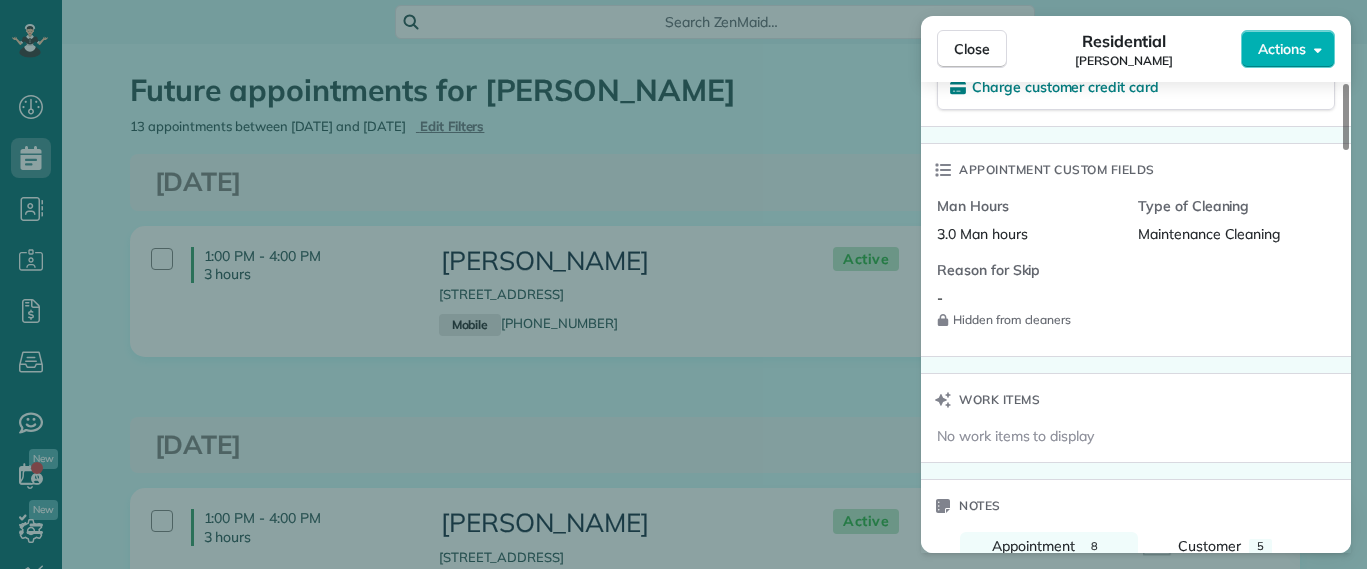 click on "Appointment custom fields" at bounding box center (1044, 170) 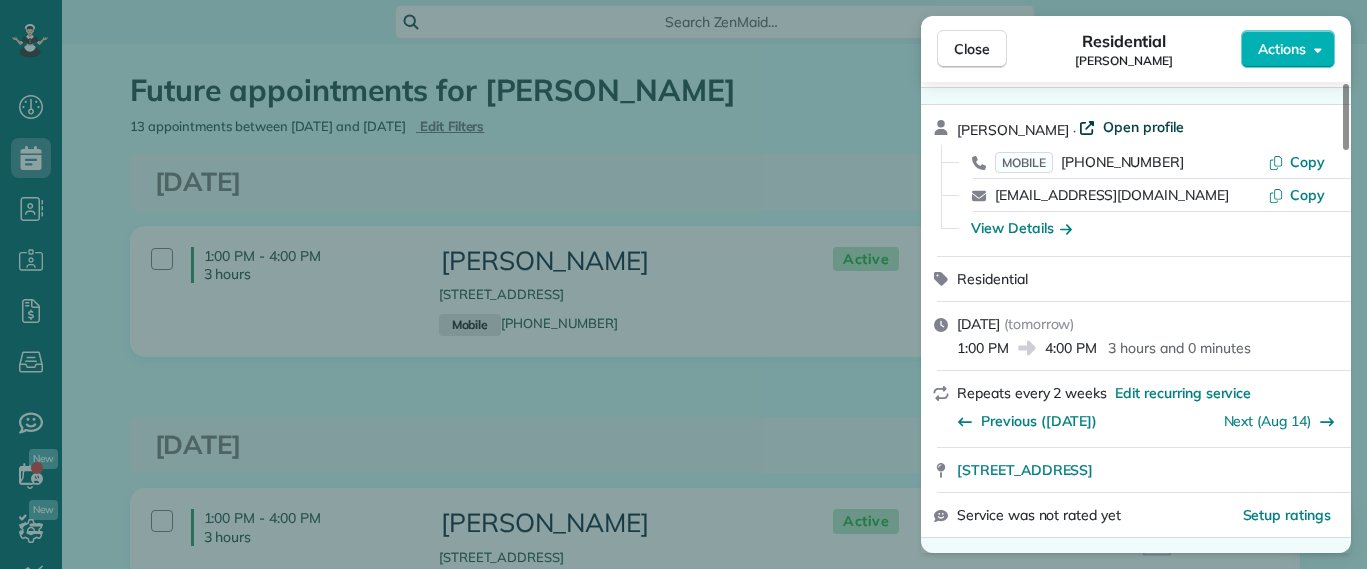 scroll, scrollTop: 0, scrollLeft: 0, axis: both 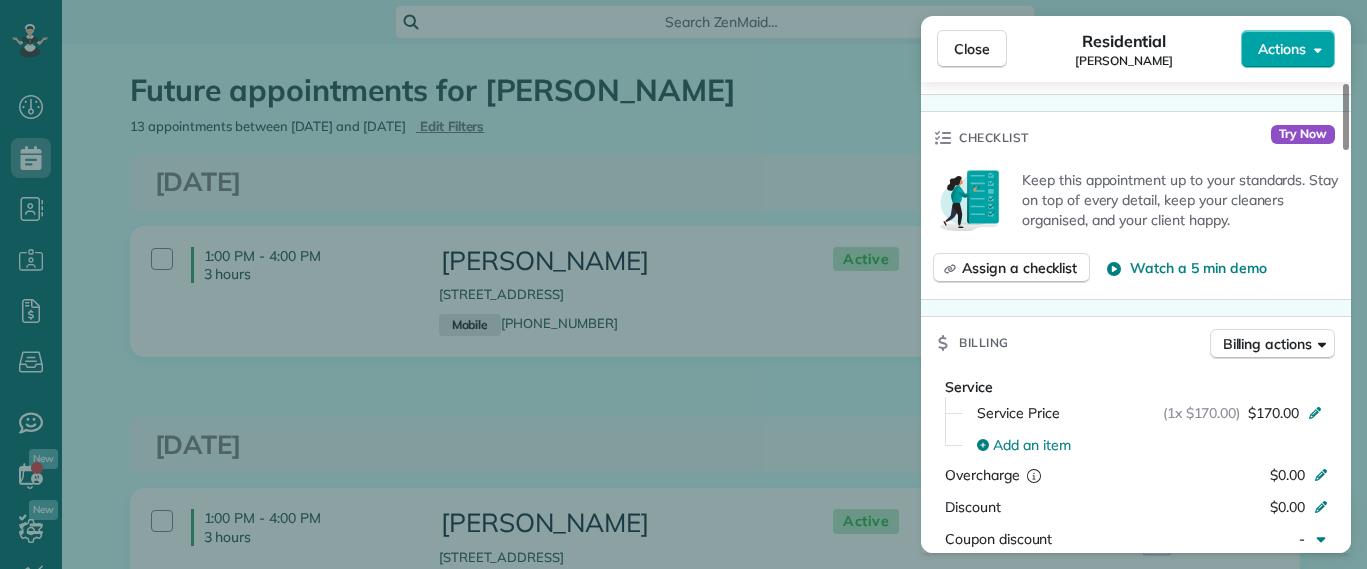 click on "Actions" at bounding box center (1288, 49) 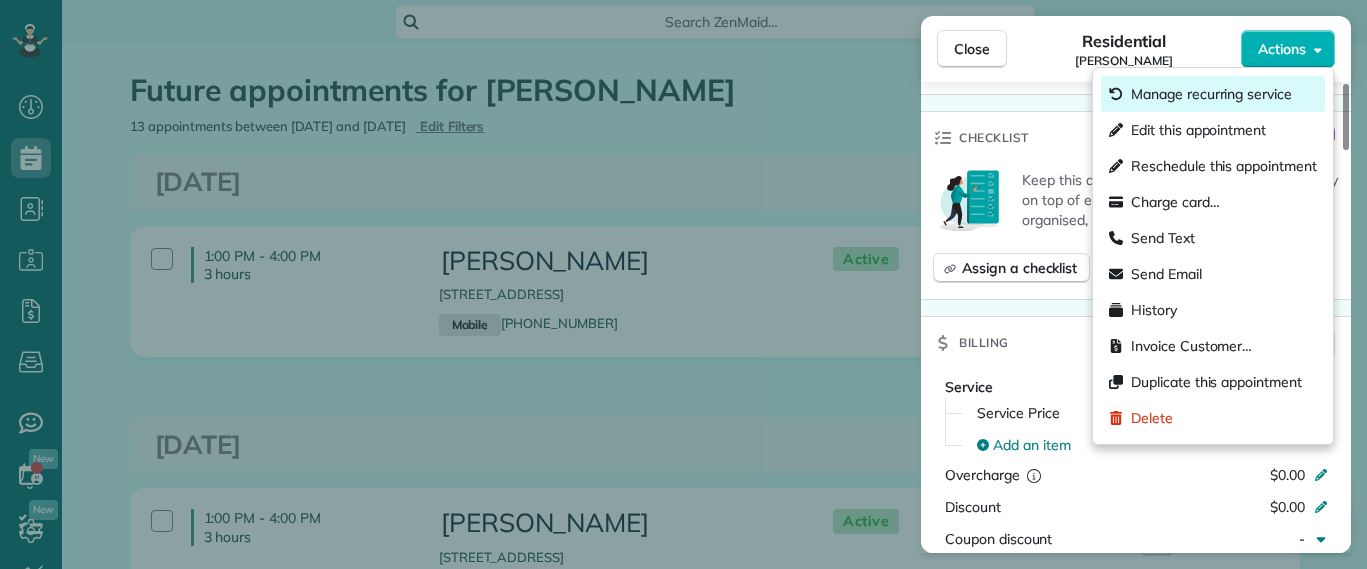 click on "Manage recurring service" at bounding box center (1211, 94) 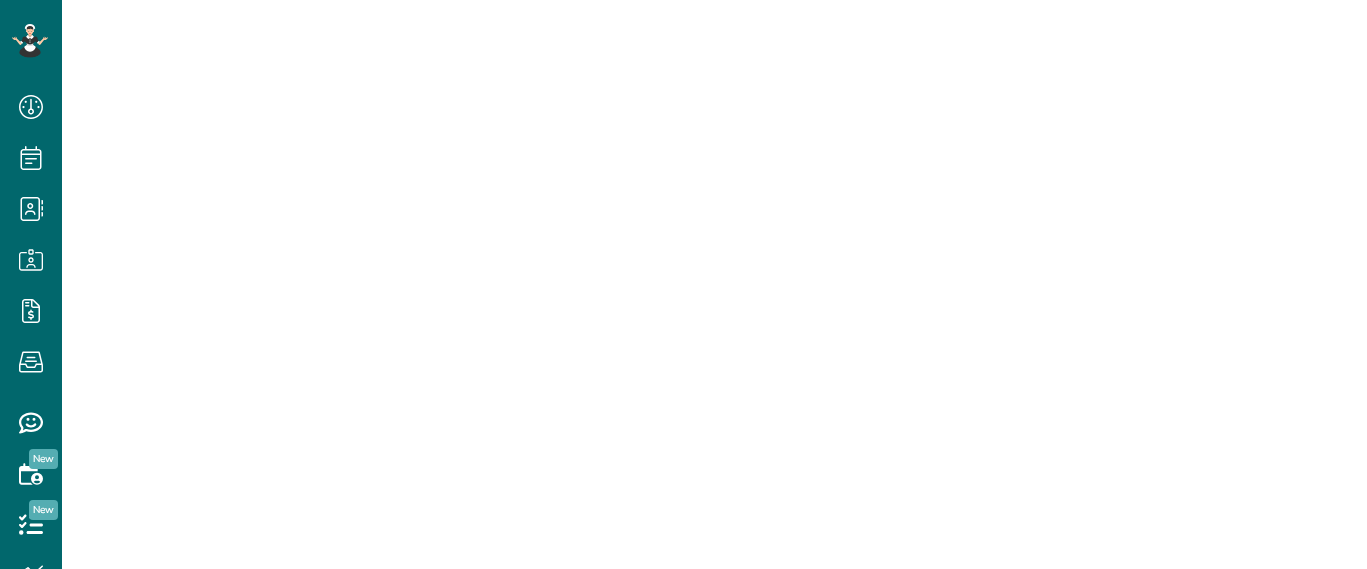 scroll, scrollTop: 0, scrollLeft: 0, axis: both 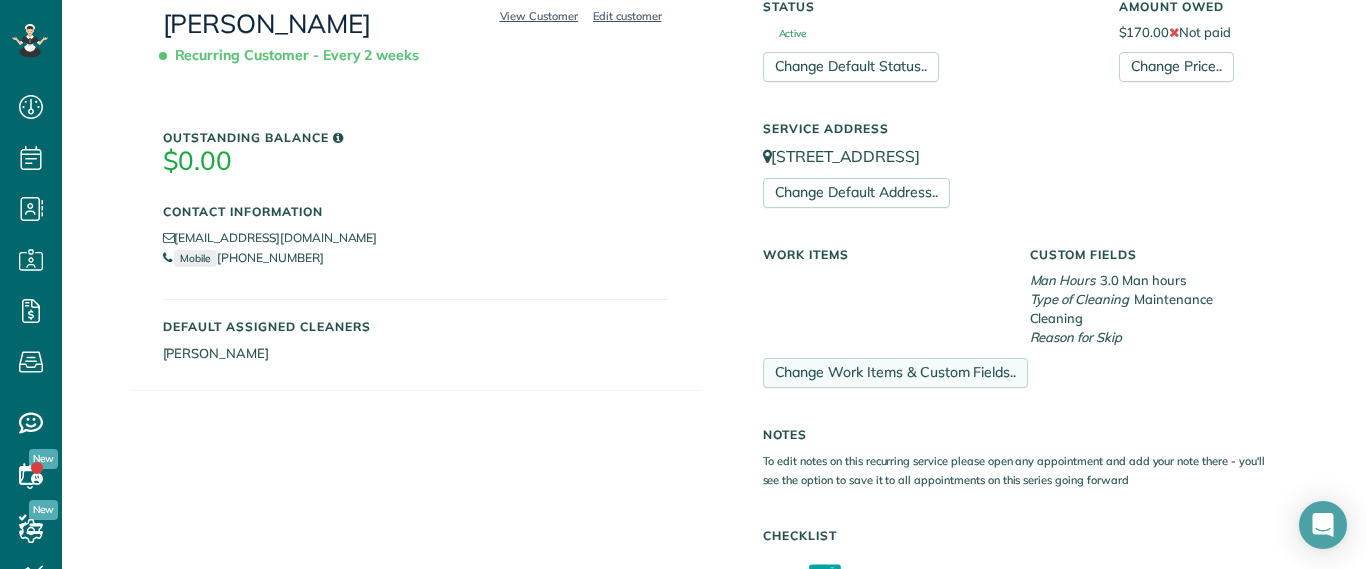 click on "Change Work Items & Custom Fields.." at bounding box center [896, 373] 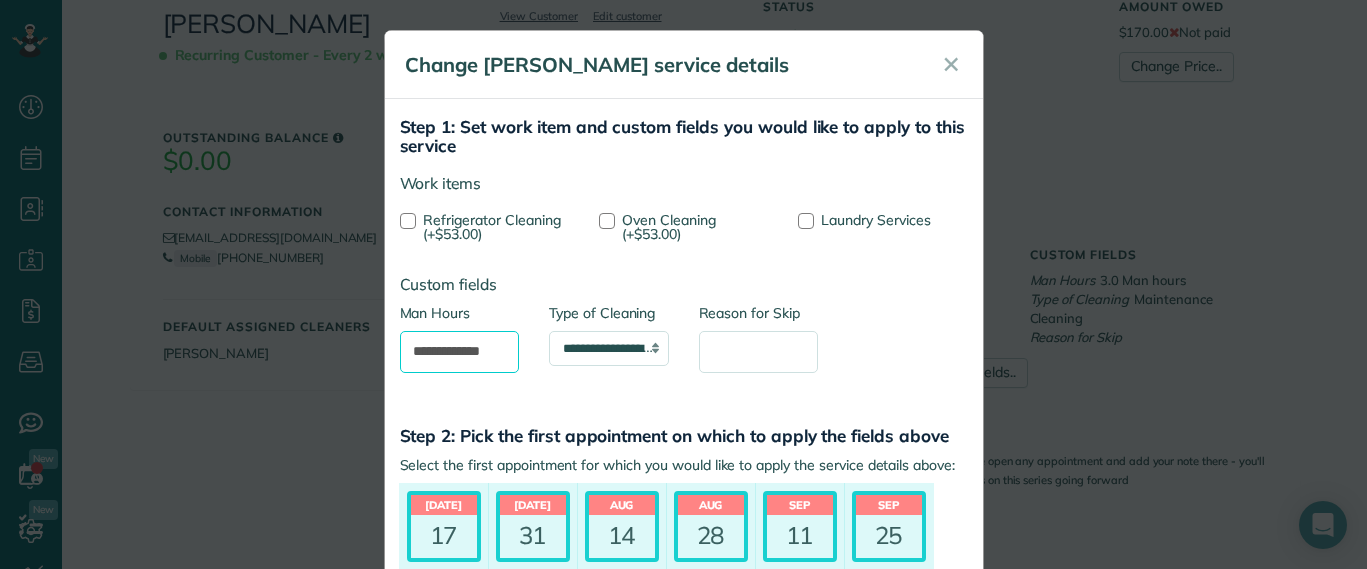 drag, startPoint x: 421, startPoint y: 357, endPoint x: 441, endPoint y: 361, distance: 20.396078 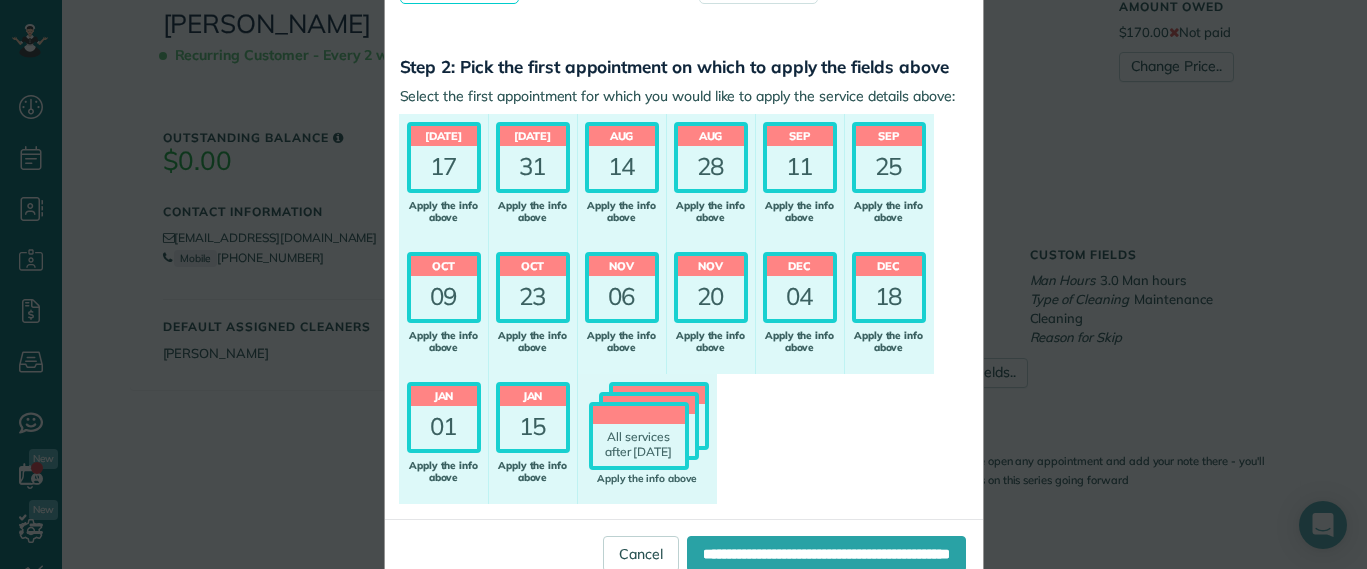 scroll, scrollTop: 420, scrollLeft: 0, axis: vertical 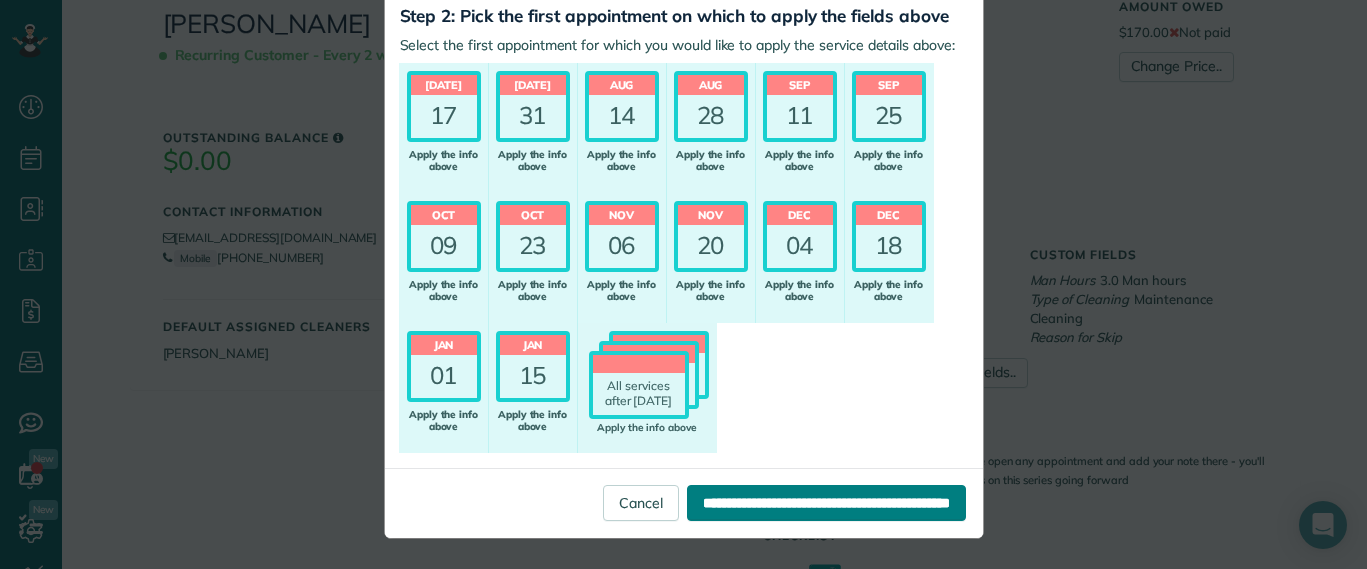 type on "**********" 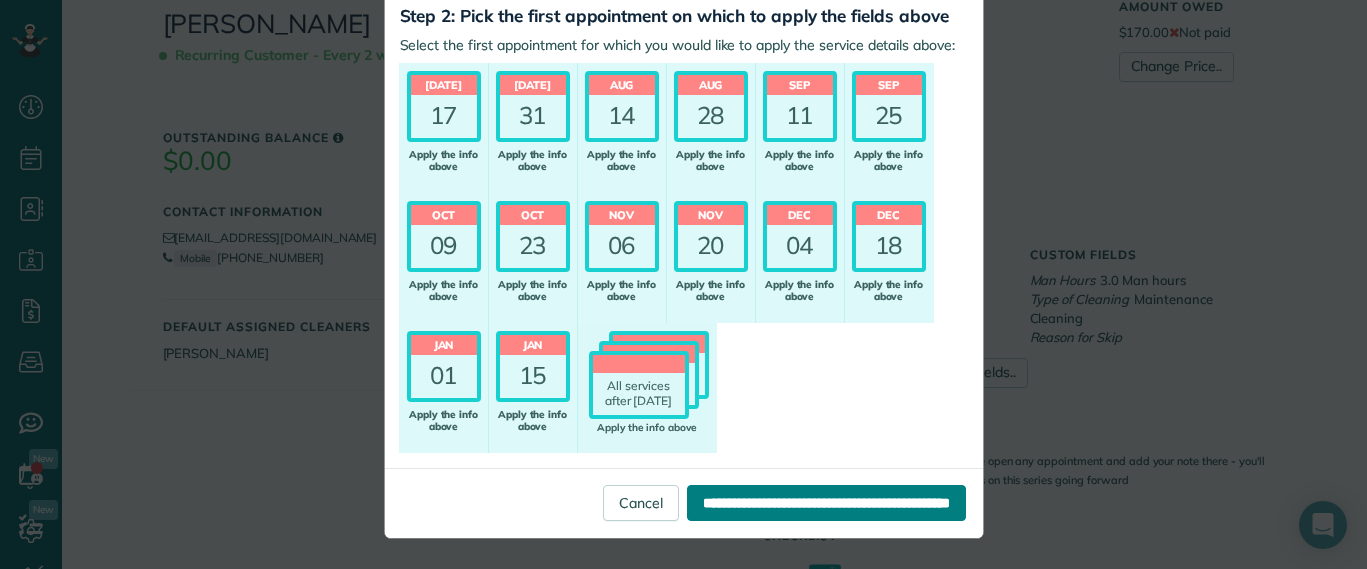 click on "**********" at bounding box center [826, 503] 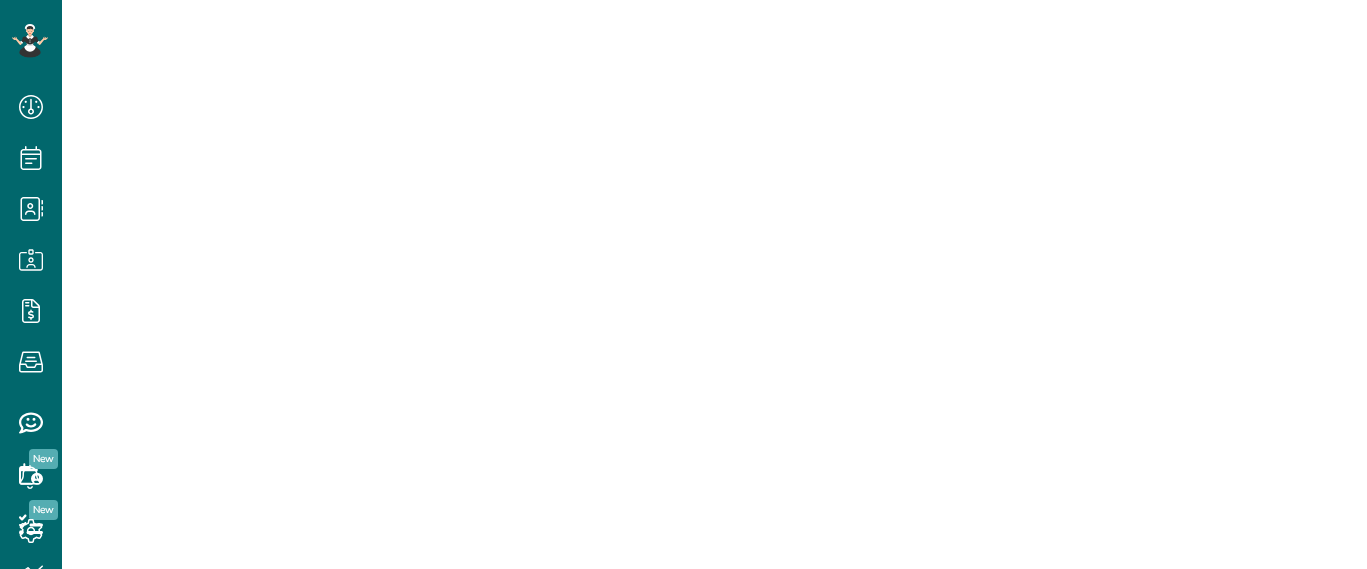 scroll, scrollTop: 0, scrollLeft: 0, axis: both 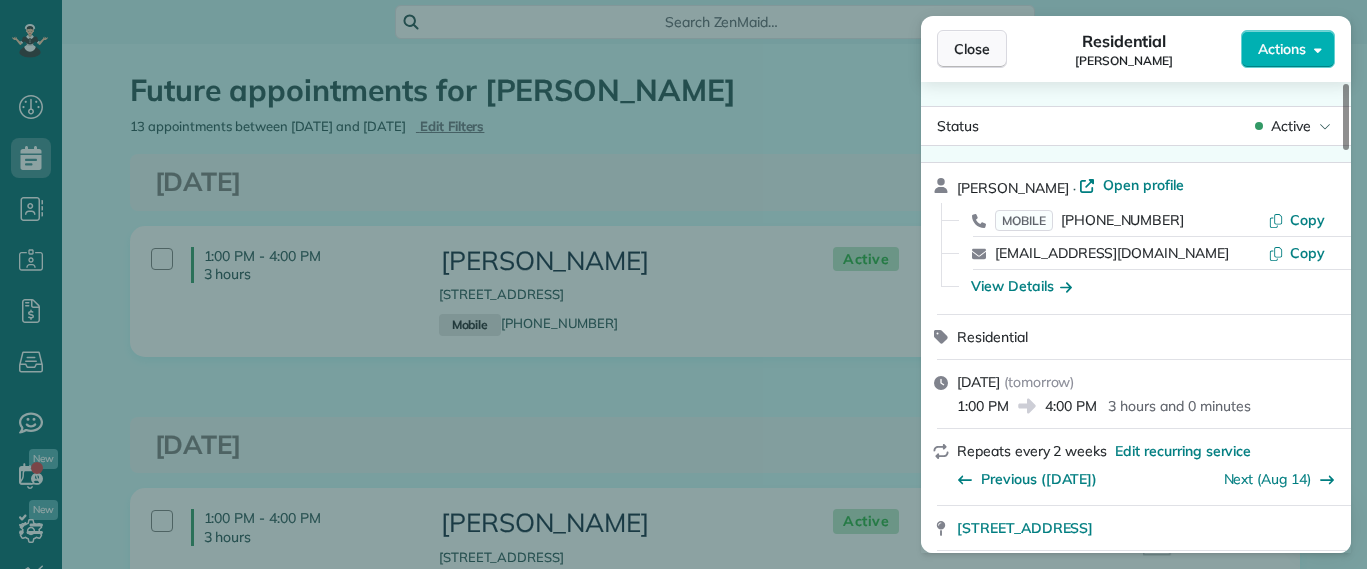 click on "Close" at bounding box center [972, 49] 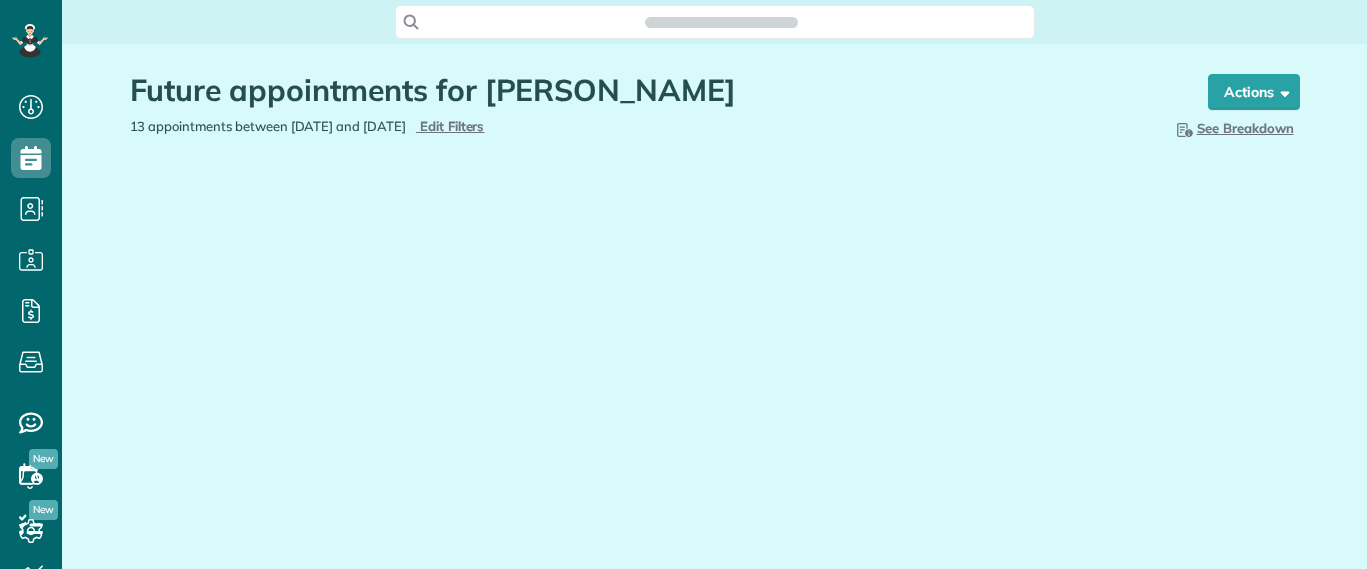 scroll, scrollTop: 0, scrollLeft: 0, axis: both 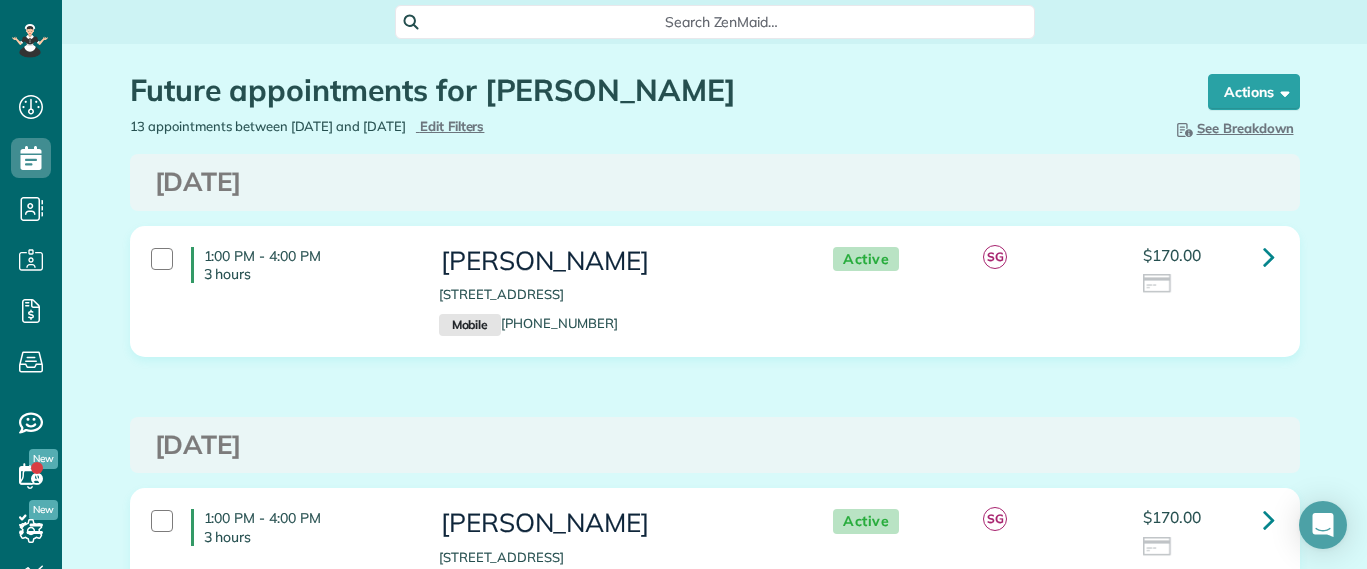 click on "$170.00" at bounding box center (1208, 271) 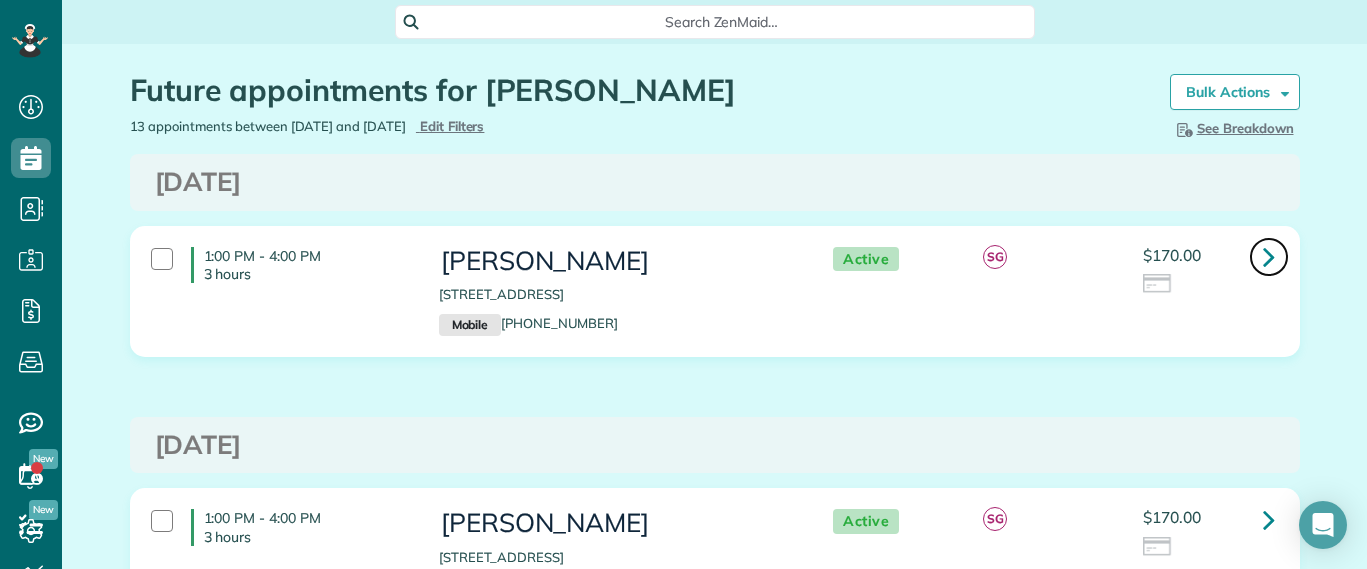 click at bounding box center [1269, 256] 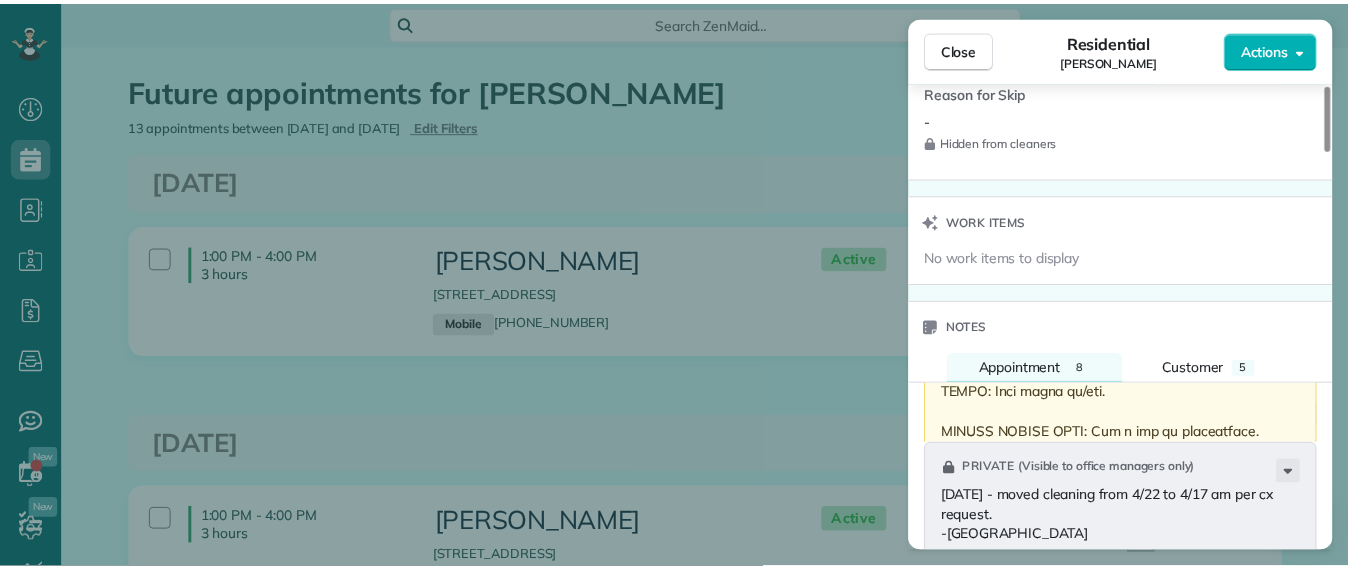 scroll, scrollTop: 1250, scrollLeft: 0, axis: vertical 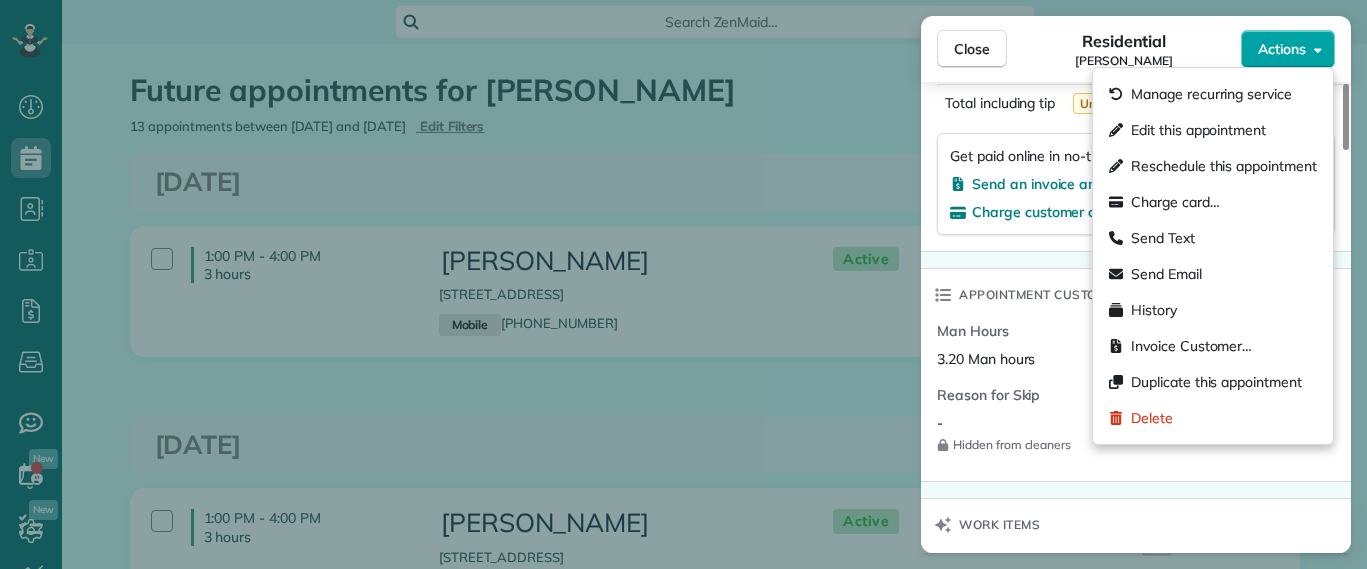 click on "Actions" at bounding box center [1282, 49] 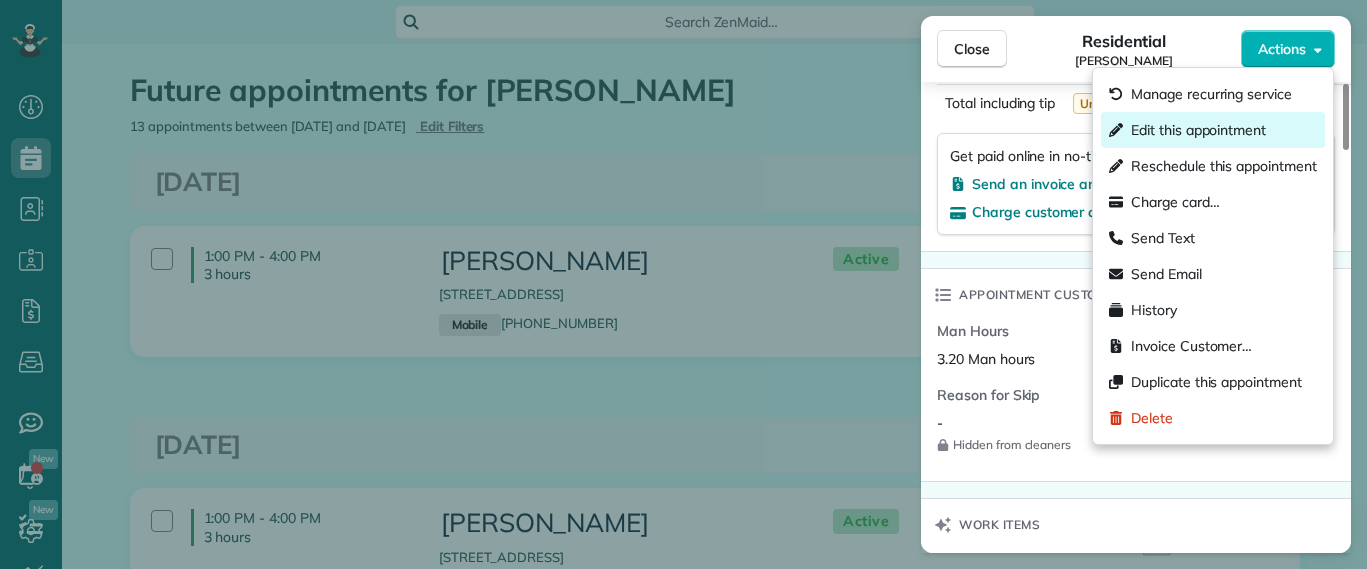 click on "Edit this appointment" at bounding box center [1198, 130] 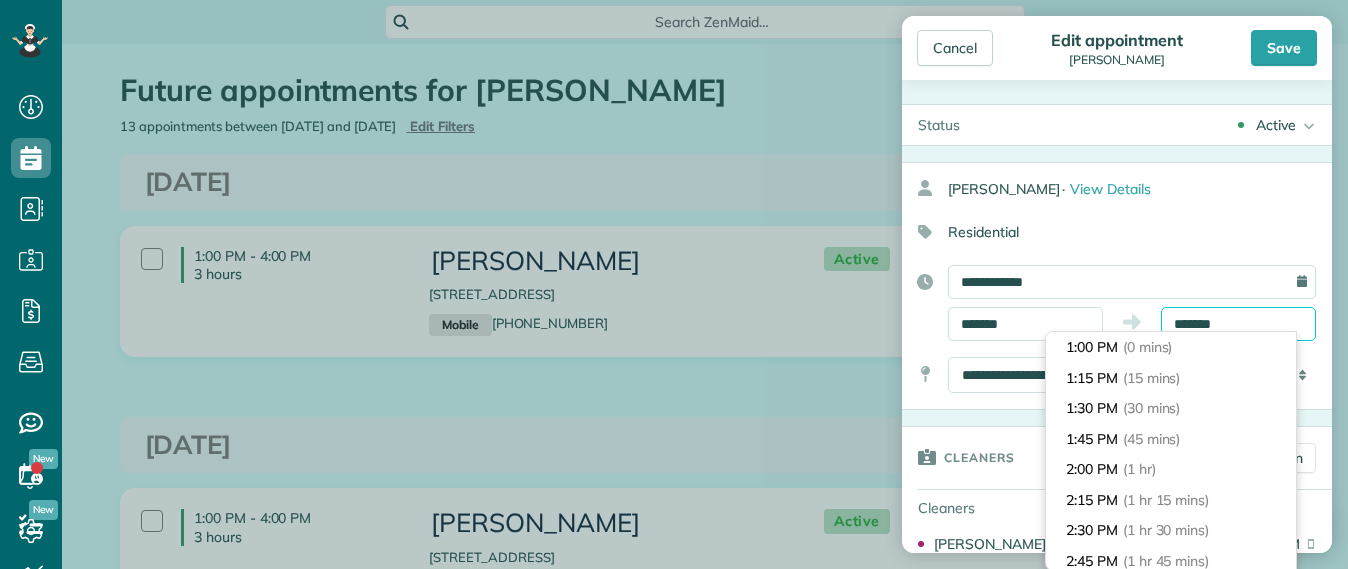 click on "Dashboard
Scheduling
Calendar View
List View
Dispatch View - Weekly scheduling (Beta)" at bounding box center (674, 284) 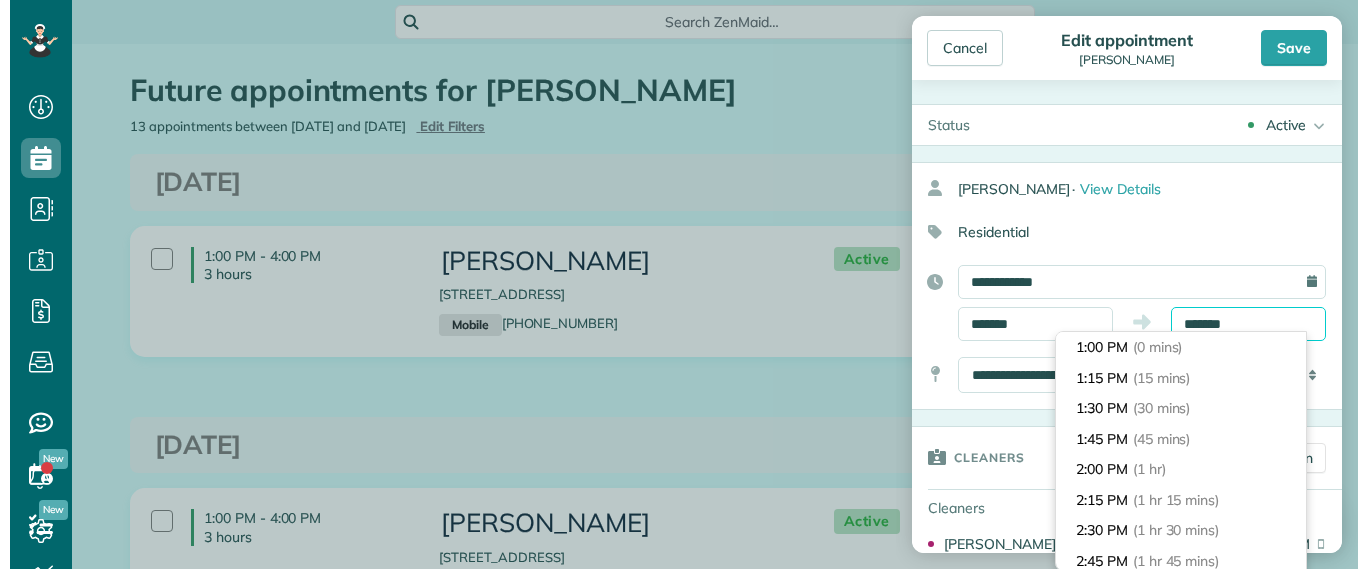 scroll, scrollTop: 335, scrollLeft: 0, axis: vertical 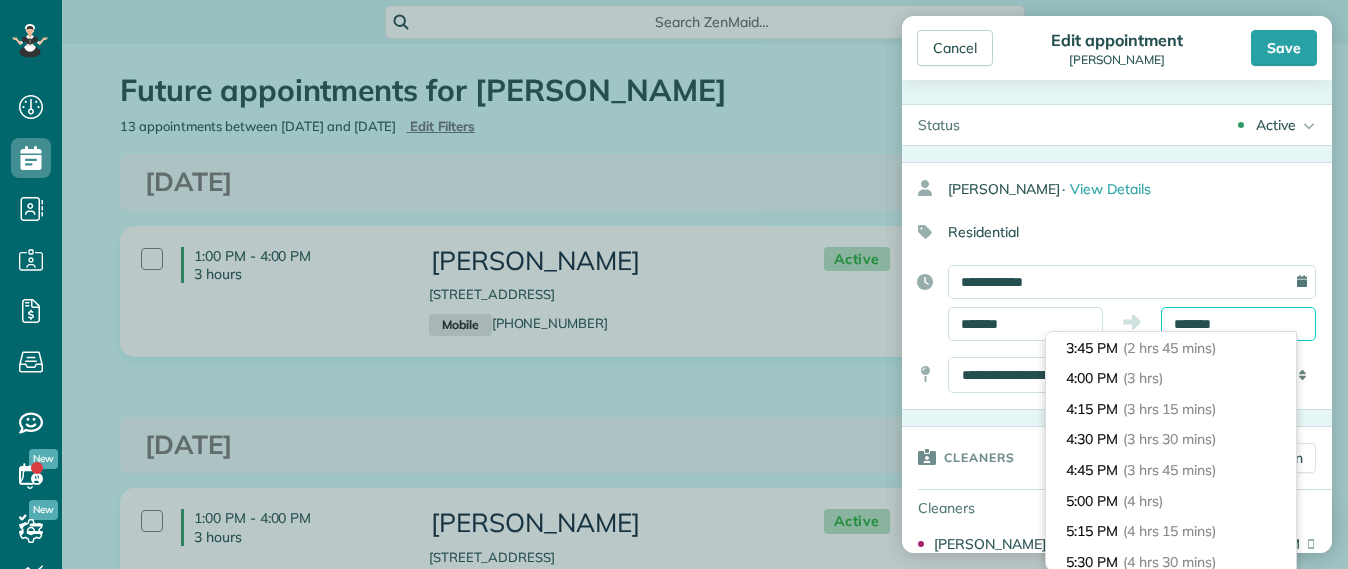 type on "*******" 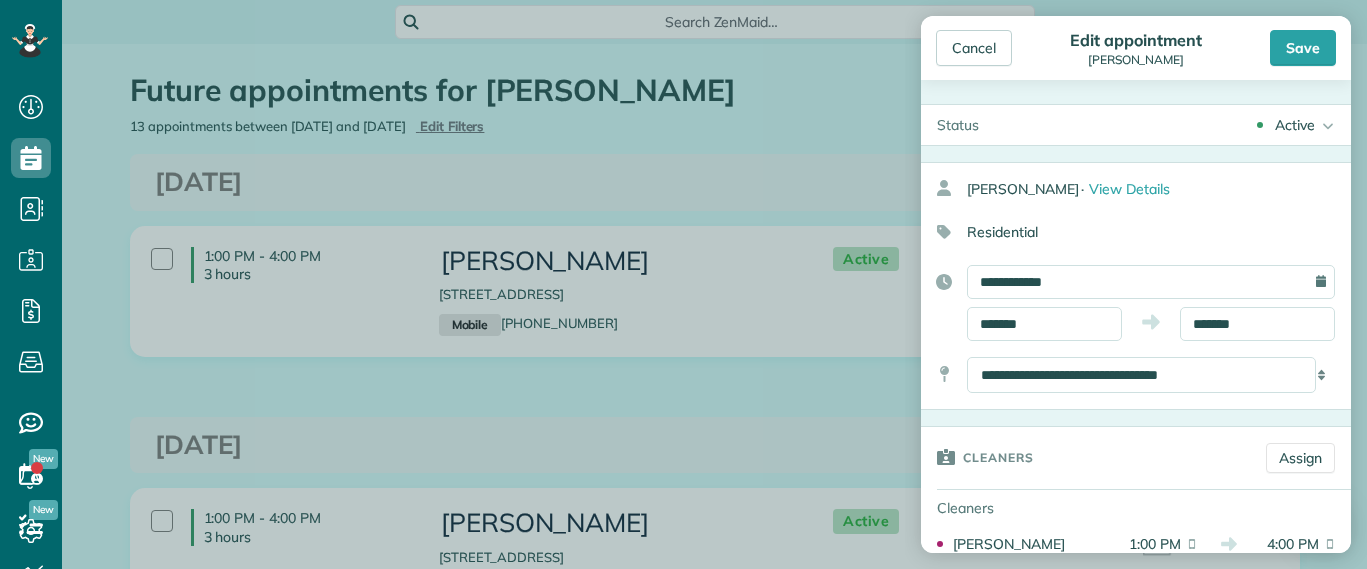 click on "Residential" at bounding box center (1128, 232) 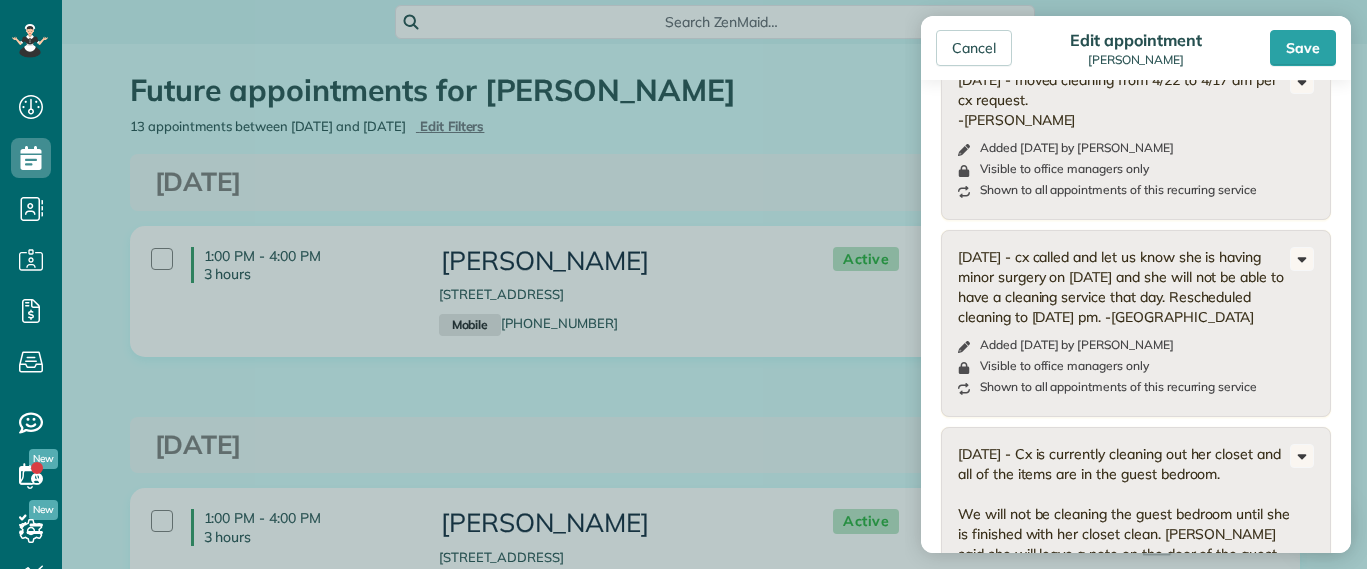 scroll, scrollTop: 1250, scrollLeft: 0, axis: vertical 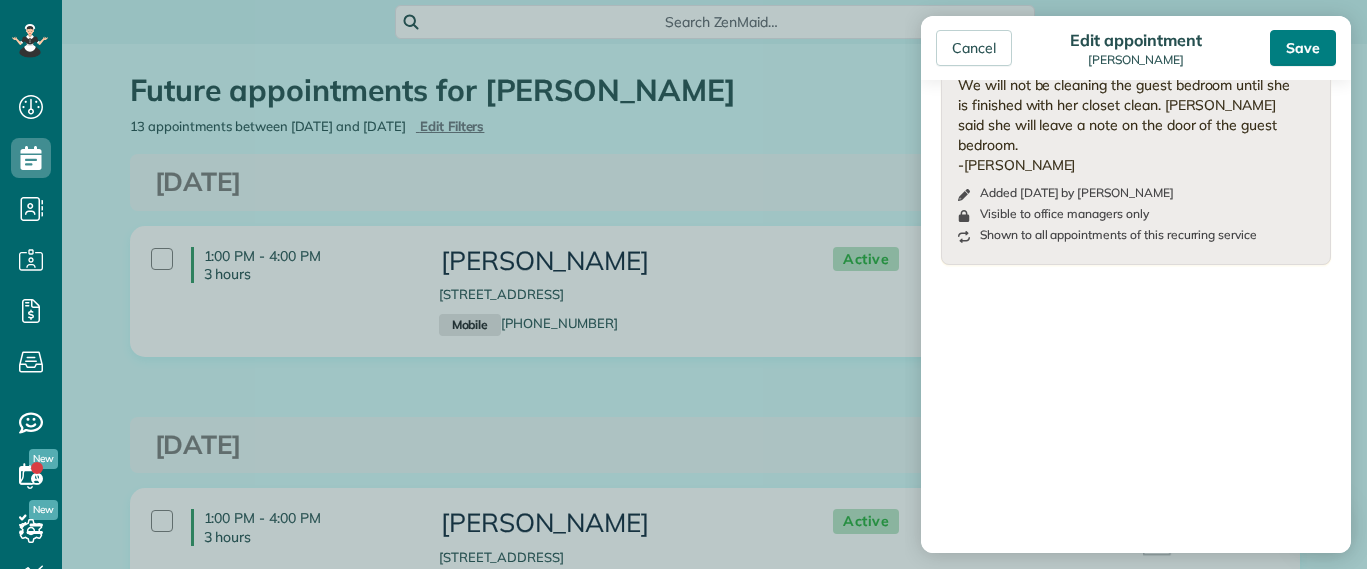 click on "Save" at bounding box center [1303, 48] 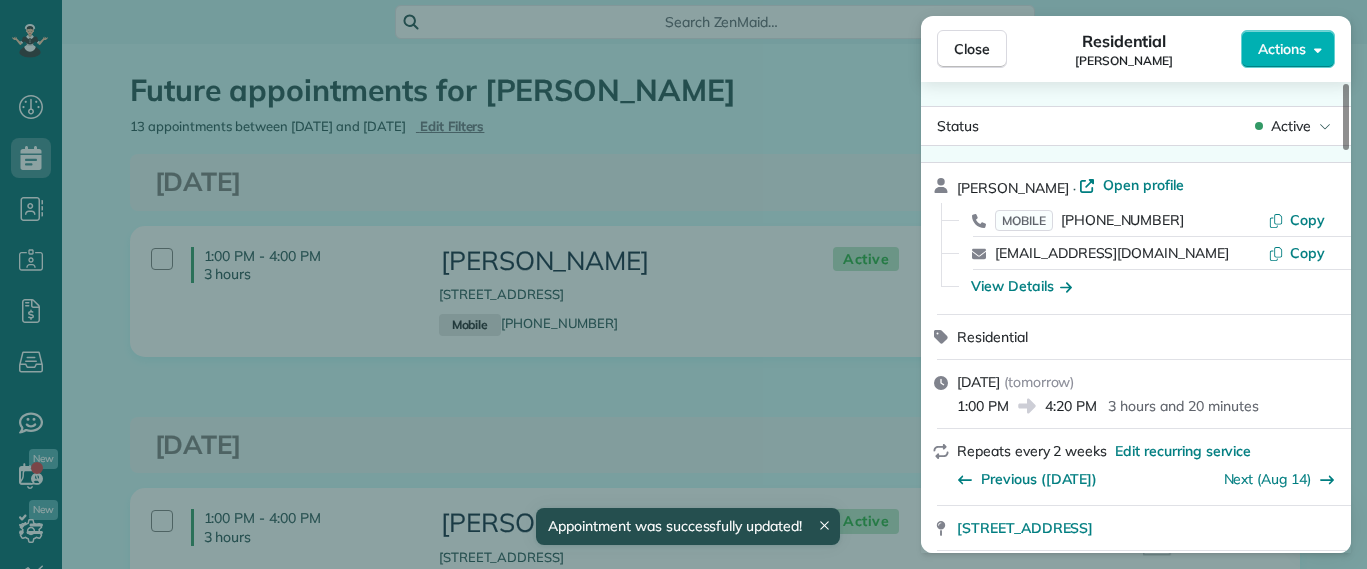 click on "Close Residential Deborah Bassett Actions Status Active Deborah Bassett · Open profile MOBILE (804) 393-2837 Copy dbassett97@gmail.com Copy View Details Residential Thursday, July 31, 2025 ( tomorrow ) 1:00 PM 4:20 PM 3 hours and 20 minutes Repeats every 2 weeks Edit recurring service Previous (Jul 17) Next (Aug 14) 8641 Devara Court Richmond VA 23235 Service was not rated yet Setup ratings Cleaners Time in and out Assign Invite Cleaners Sophie   Gibbs 1:00 PM 4:20 PM Checklist Try Now Keep this appointment up to your standards. Stay on top of every detail, keep your cleaners organised, and your client happy. Assign a checklist Watch a 5 min demo Billing Billing actions Service Service Price (1x $170.00) $170.00 Add an item Overcharge $0.00 Discount $0.00 Coupon discount - Primary tax - Secondary tax - Total appointment price $170.00 Tips collected $0.00 Unpaid Mark as paid Total including tip $170.00 Get paid online in no-time! Send an invoice and reward your cleaners with tips Charge customer credit card -" at bounding box center (683, 284) 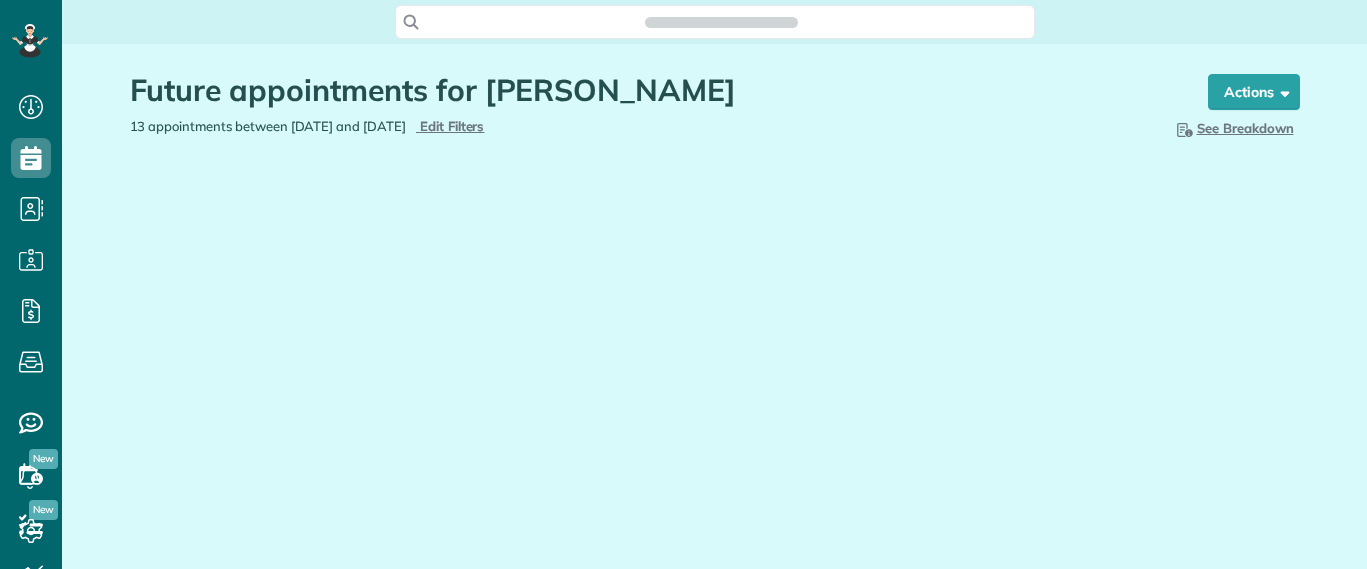 scroll, scrollTop: 0, scrollLeft: 0, axis: both 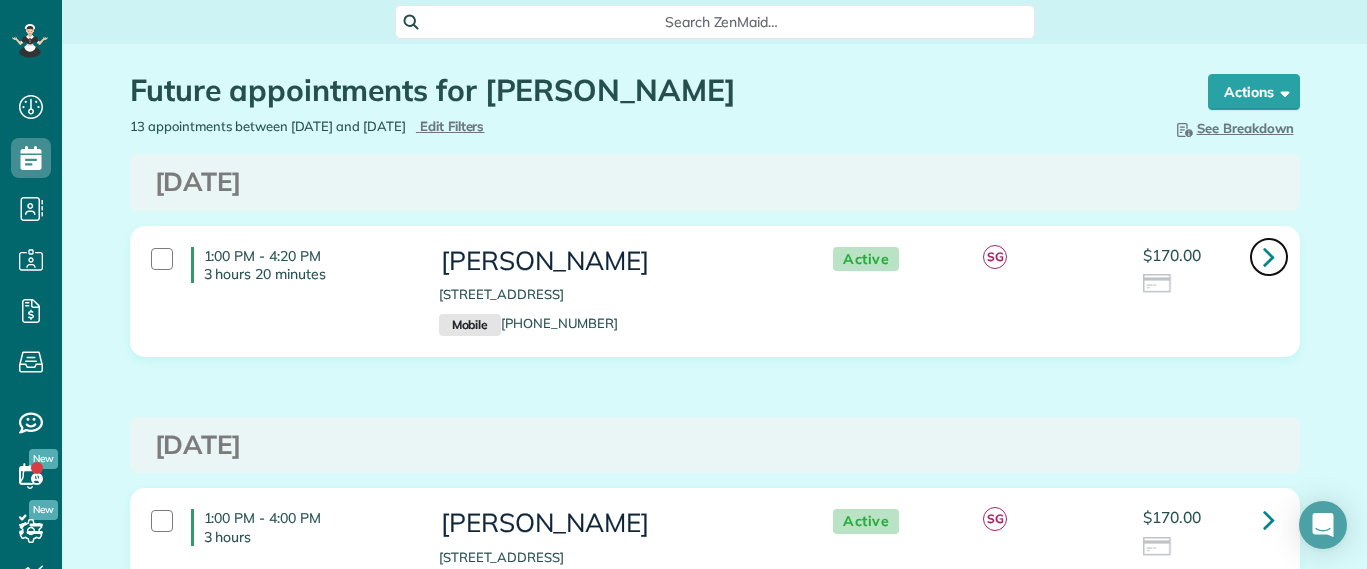 click at bounding box center [1269, 256] 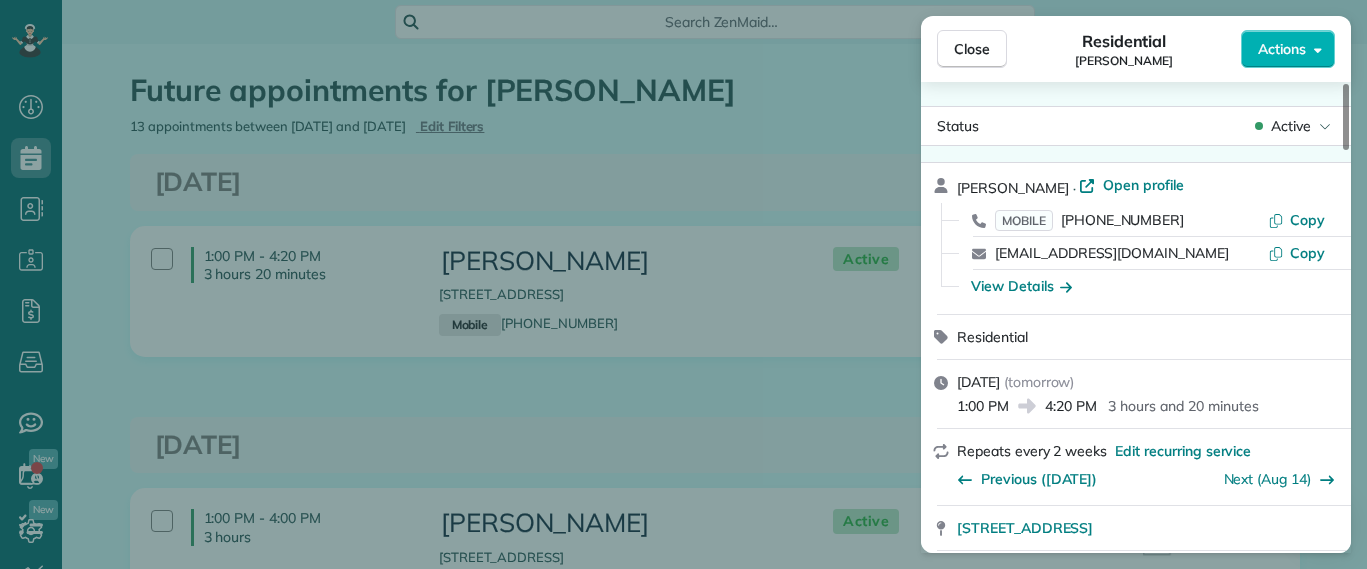 click on "Close Residential [PERSON_NAME] Actions" at bounding box center (1136, 49) 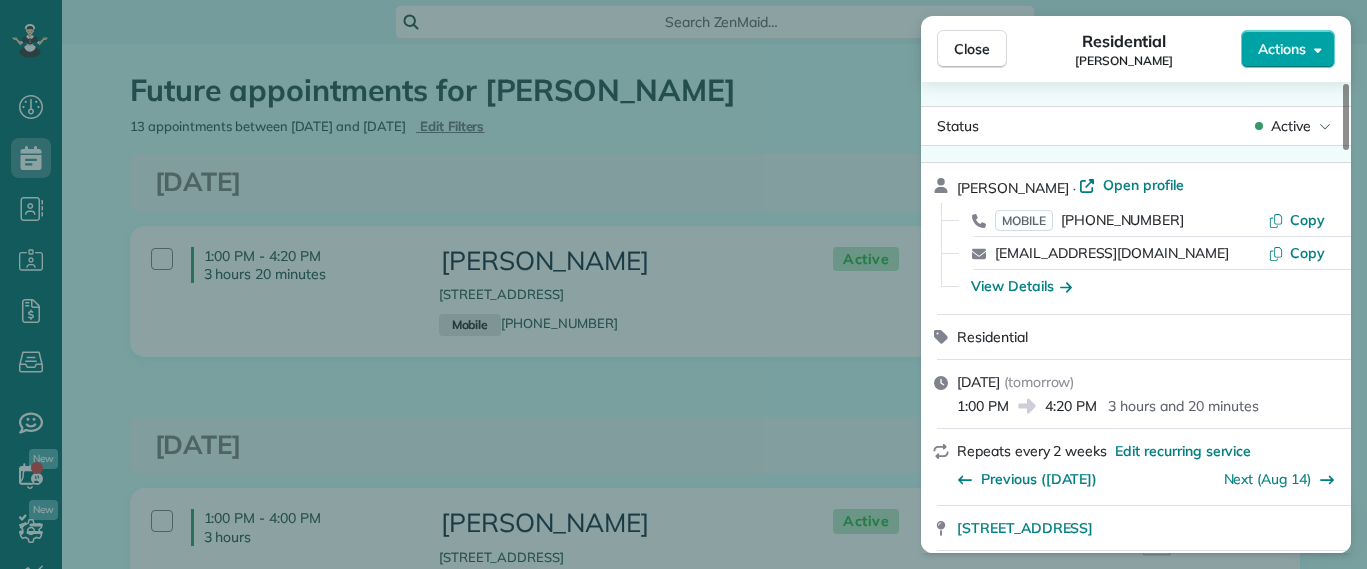 click on "Close Residential [PERSON_NAME] Actions Status Active [PERSON_NAME] · Open profile MOBILE [PHONE_NUMBER] Copy [EMAIL_ADDRESS][DOMAIN_NAME] Copy View Details Residential [DATE] ( [DATE] ) 1:00 PM 4:20 PM 3 hours and 20 minutes Repeats every 2 weeks Edit recurring service Previous ([DATE]) Next ([DATE]) [STREET_ADDRESS] Service was not rated yet Setup ratings Cleaners Time in and out Assign Invite Cleaners [PERSON_NAME] 1:00 PM 4:20 PM Checklist Try Now Keep this appointment up to your standards. Stay on top of every detail, keep your cleaners organised, and your client happy. Assign a checklist Watch a 5 min demo Billing Billing actions Service Service Price (1x $170.00) $170.00 Add an item Overcharge $0.00 Discount $0.00 Coupon discount - Primary tax - Secondary tax - Total appointment price $170.00 Tips collected $0.00 Unpaid Mark as paid Total including tip $170.00 Get paid online in no-time! Send an invoice and reward your cleaners with tips Charge customer credit card -" at bounding box center (683, 0) 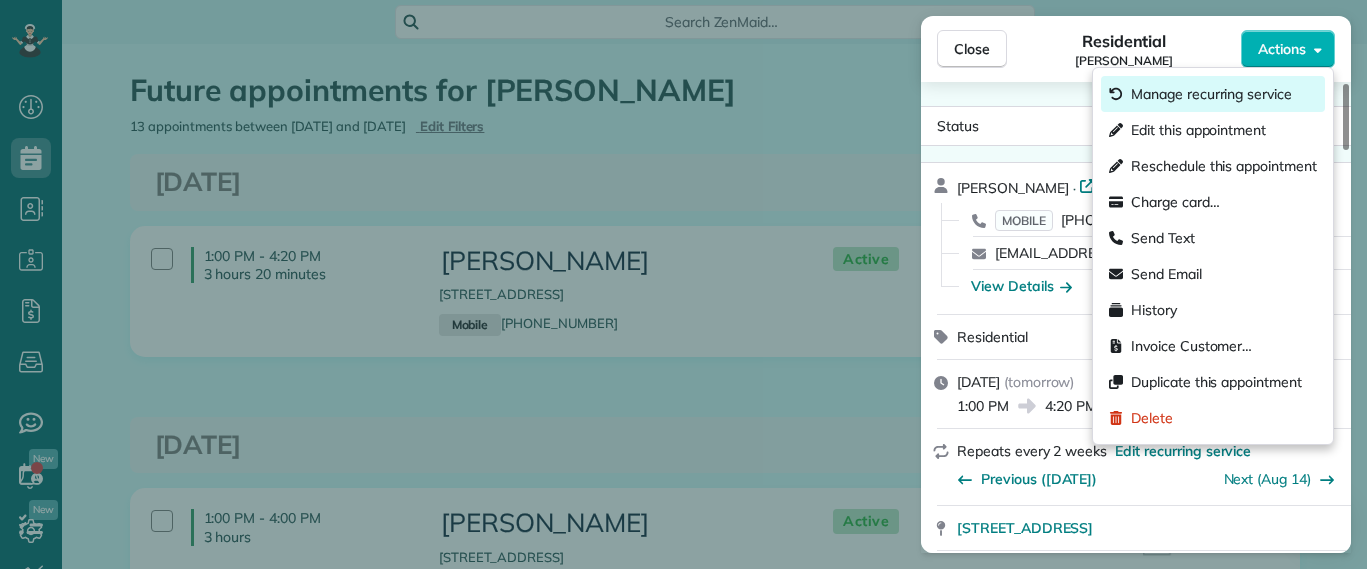 click on "Manage recurring service" at bounding box center (1211, 94) 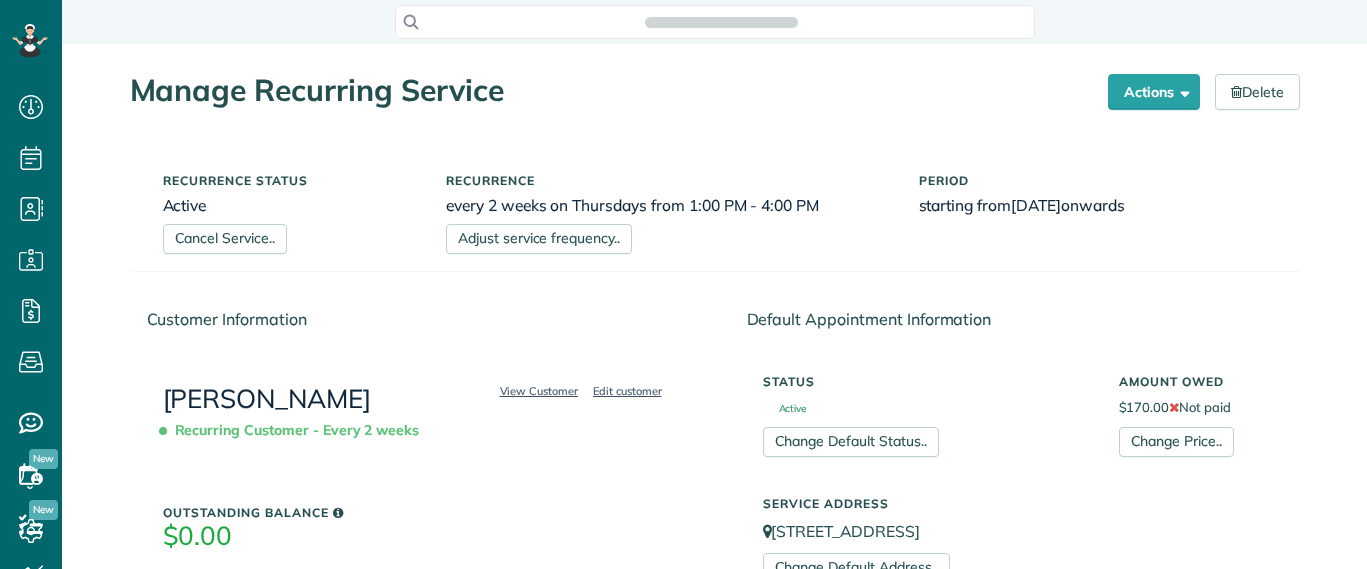 scroll, scrollTop: 0, scrollLeft: 0, axis: both 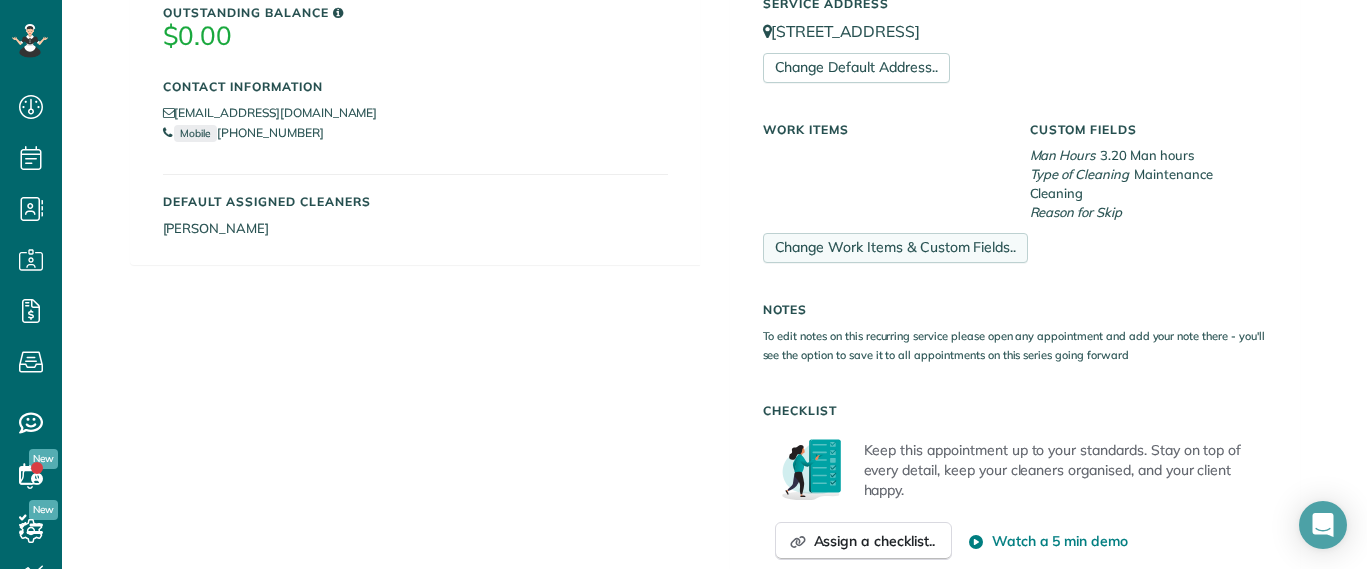 click on "Change Work Items & Custom Fields.." at bounding box center [896, 248] 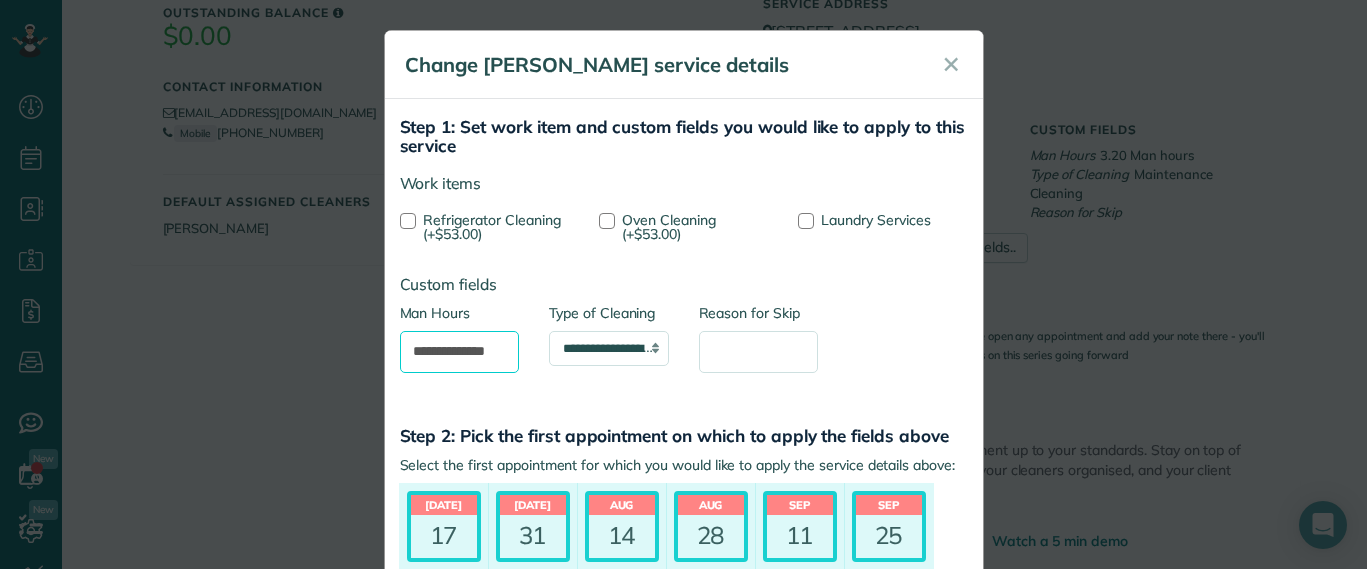 click on "**********" at bounding box center [460, 352] 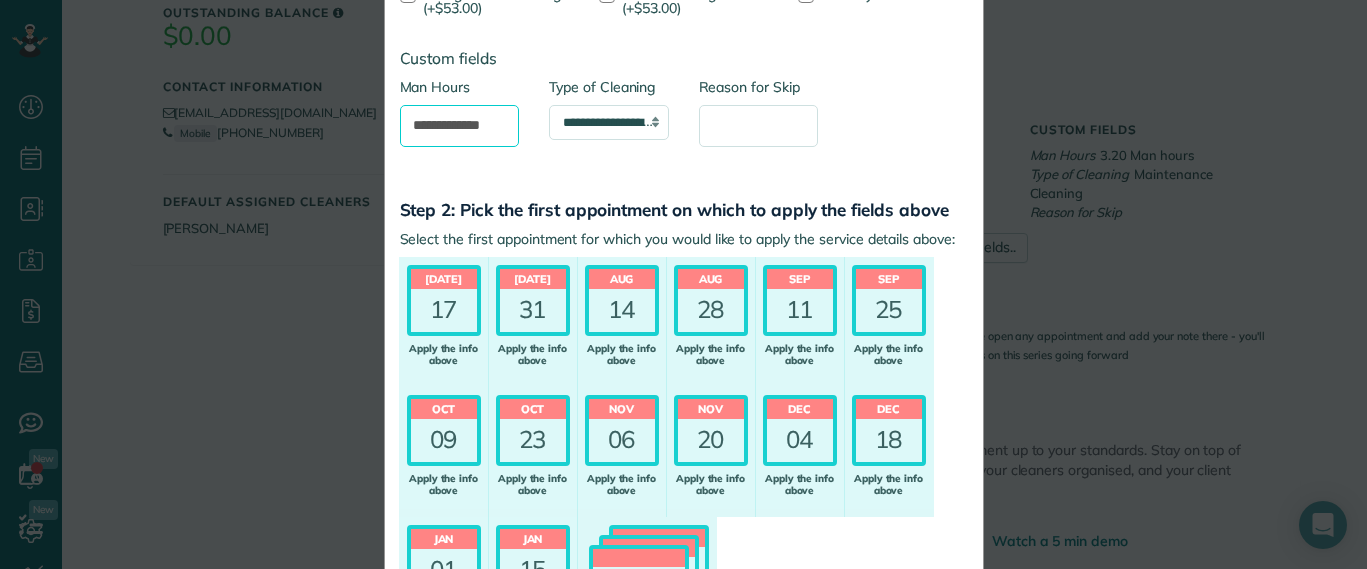 scroll, scrollTop: 420, scrollLeft: 0, axis: vertical 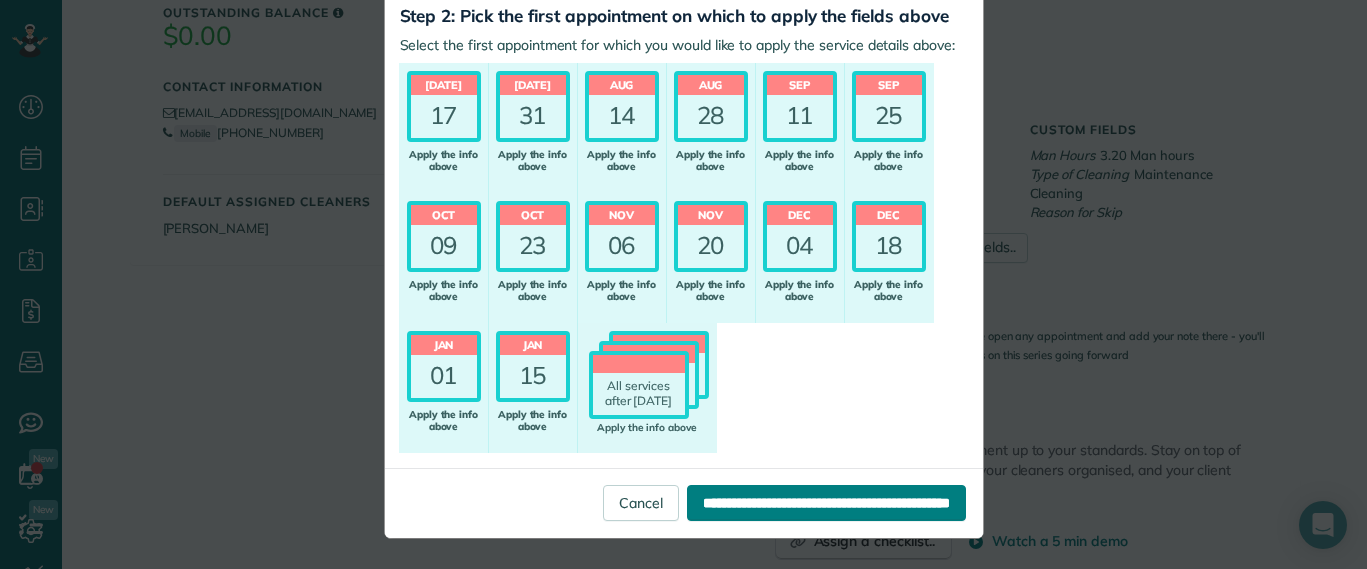 type on "**********" 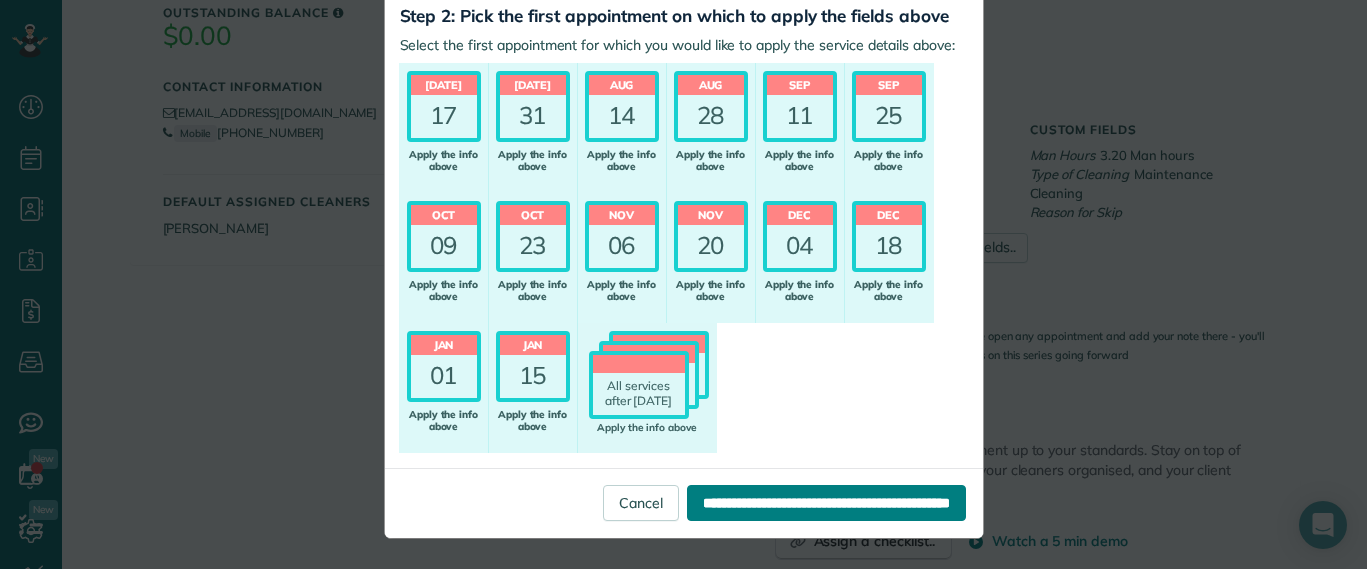 click on "**********" at bounding box center (826, 503) 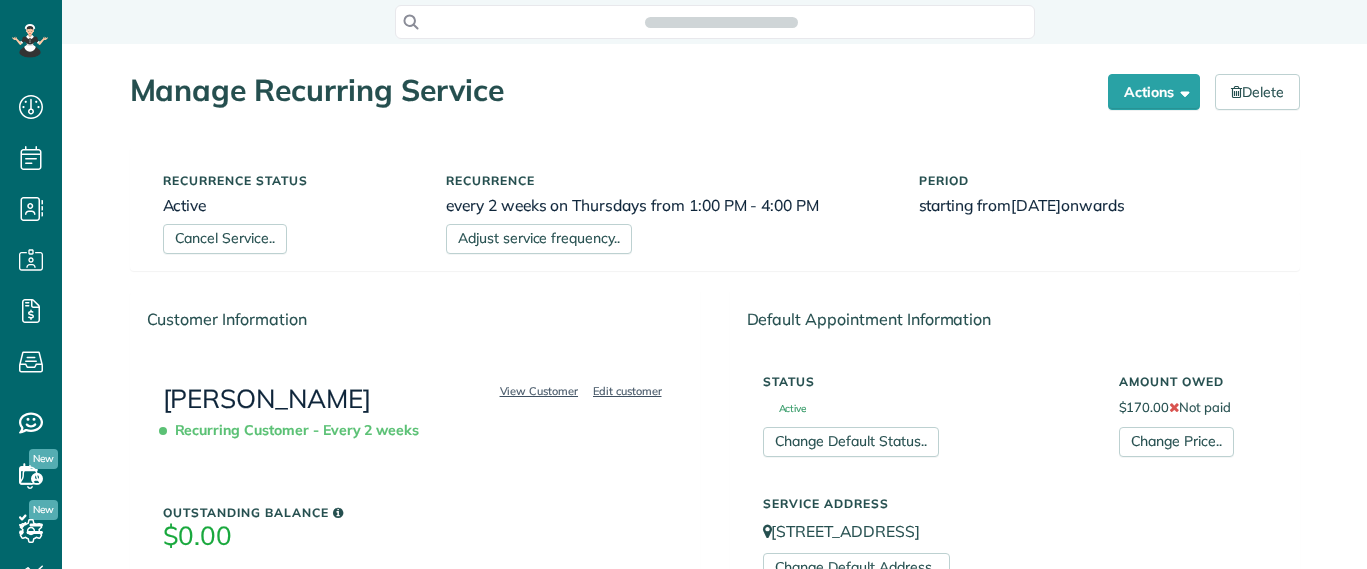 scroll, scrollTop: 0, scrollLeft: 0, axis: both 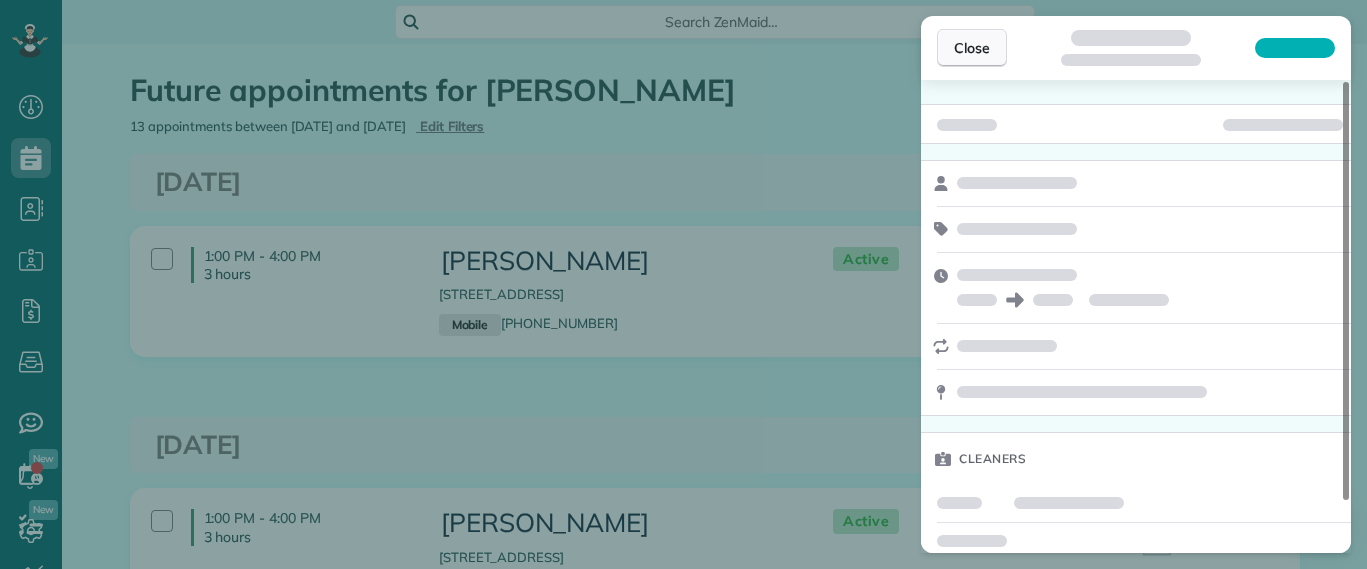 drag, startPoint x: 964, startPoint y: 61, endPoint x: 974, endPoint y: 66, distance: 11.18034 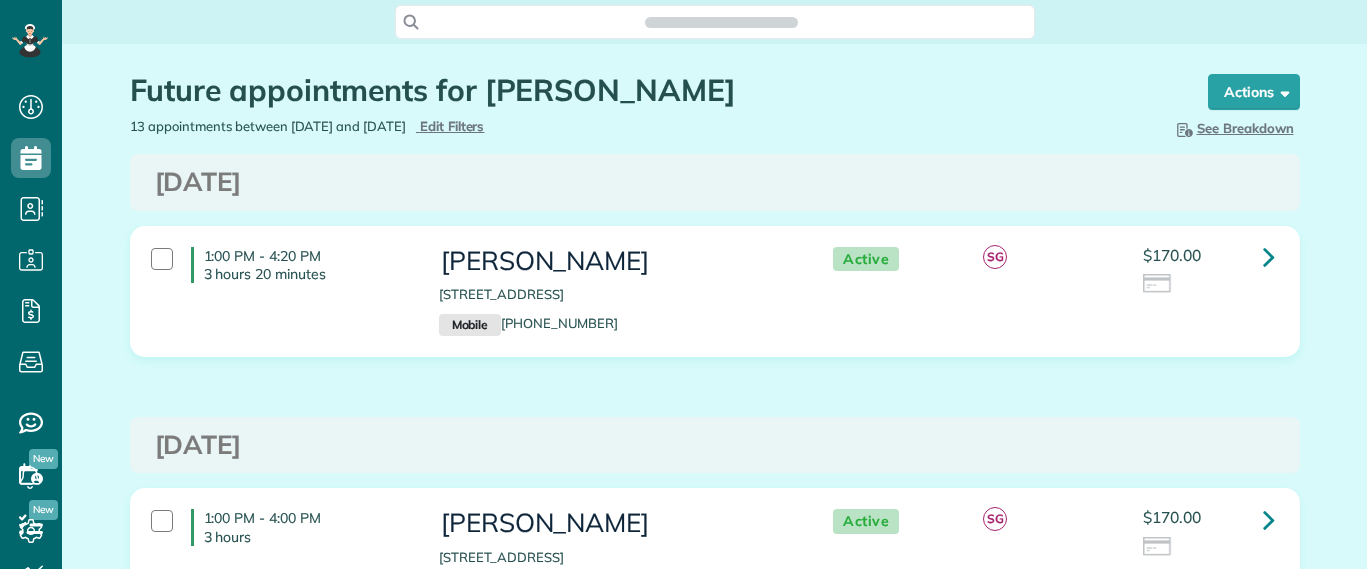 scroll, scrollTop: 0, scrollLeft: 0, axis: both 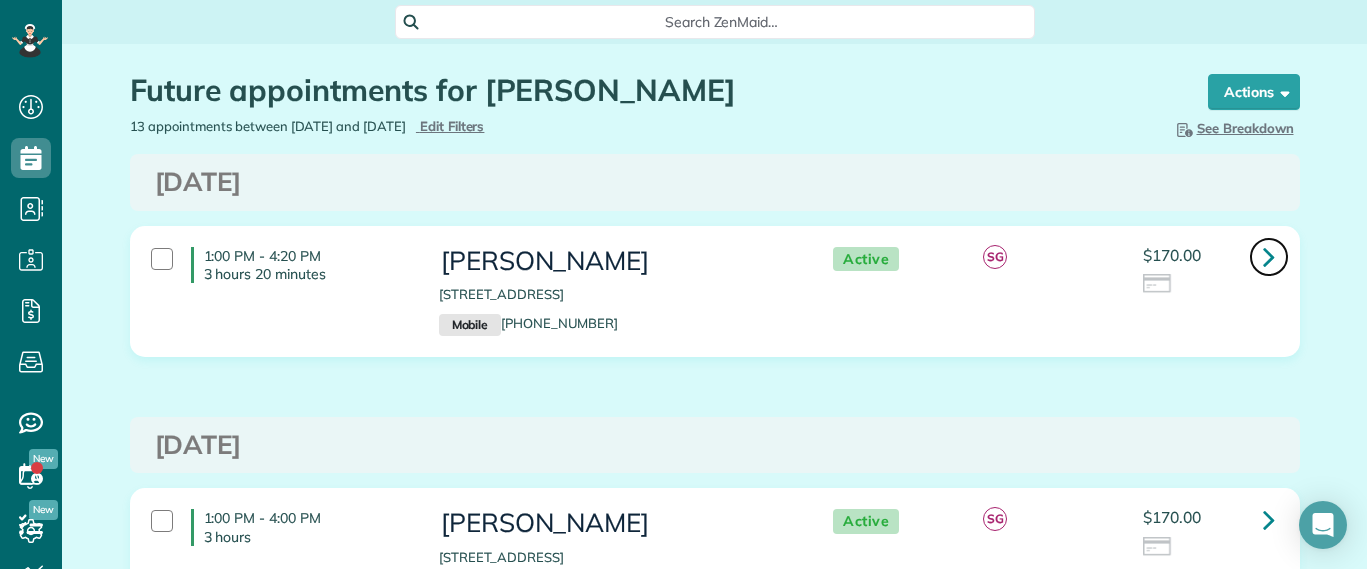 click at bounding box center (1269, 257) 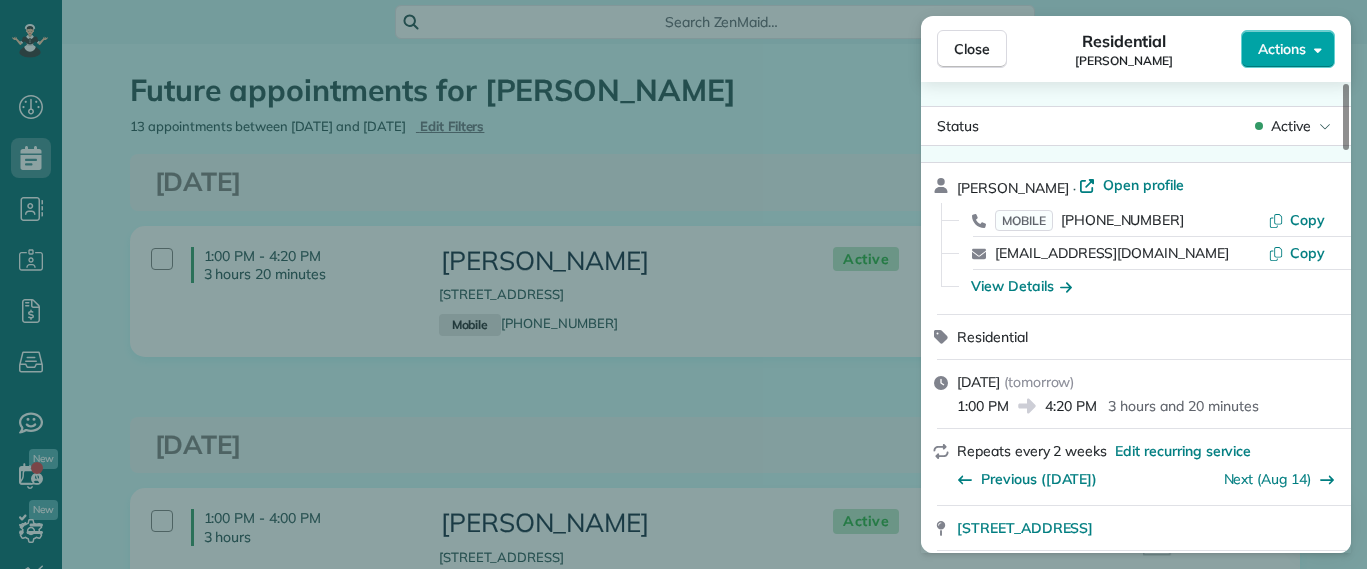 click on "Actions" at bounding box center (1282, 49) 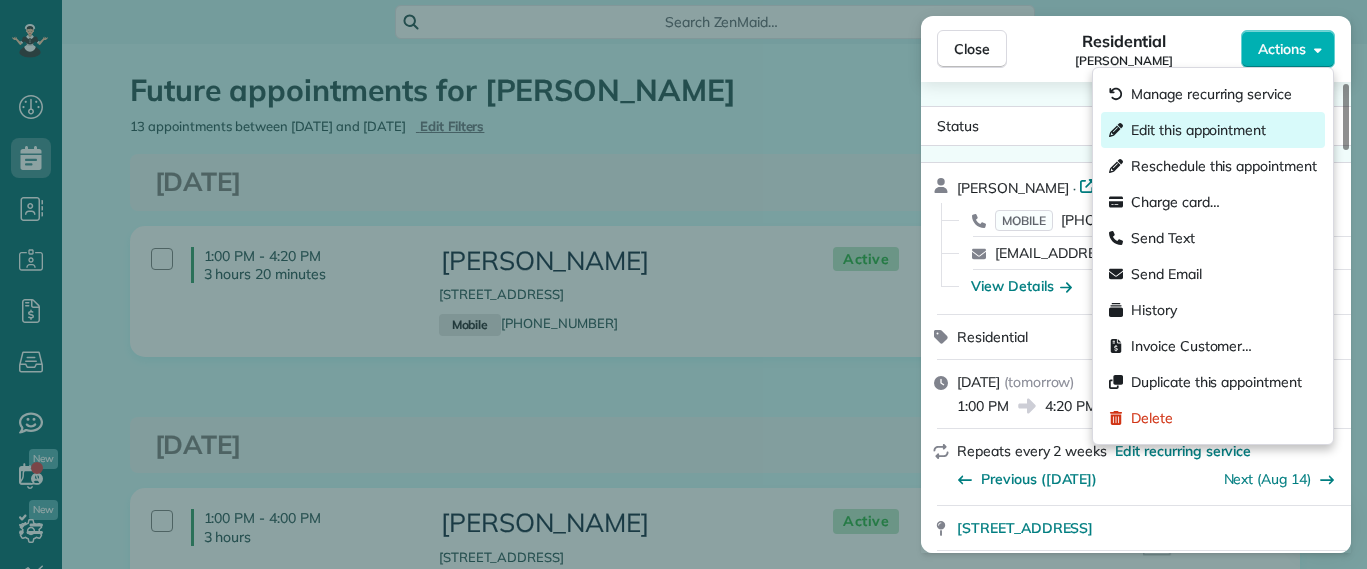 click on "Edit this appointment" at bounding box center [1198, 130] 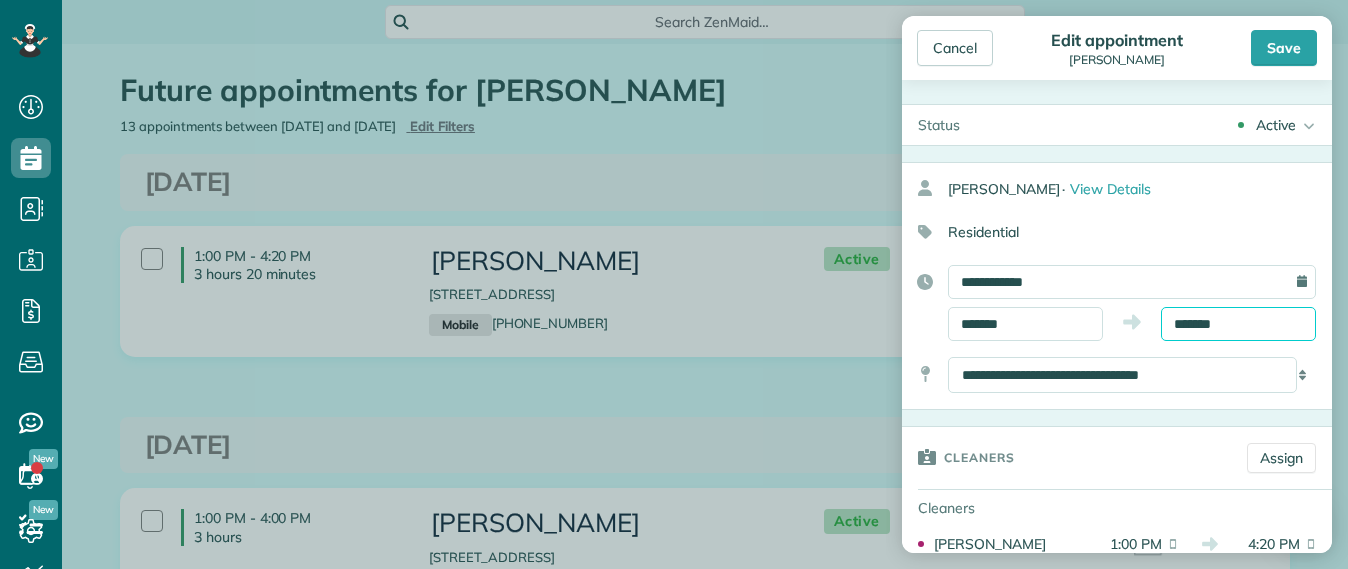 click on "*******" at bounding box center (1238, 324) 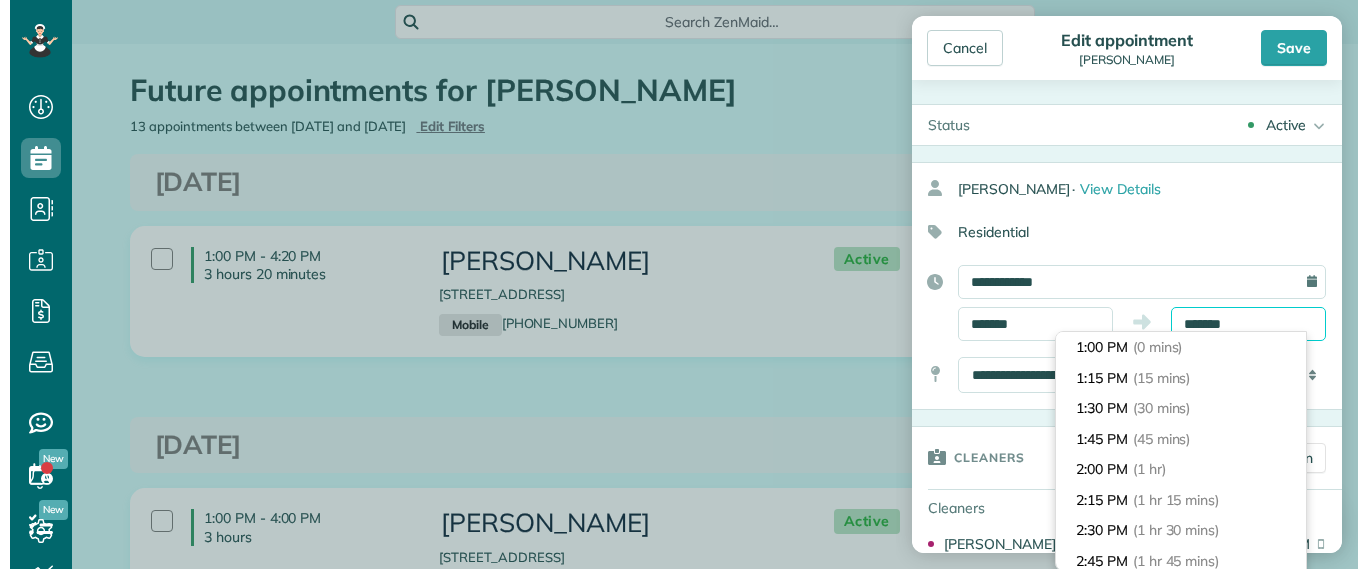 scroll, scrollTop: 366, scrollLeft: 0, axis: vertical 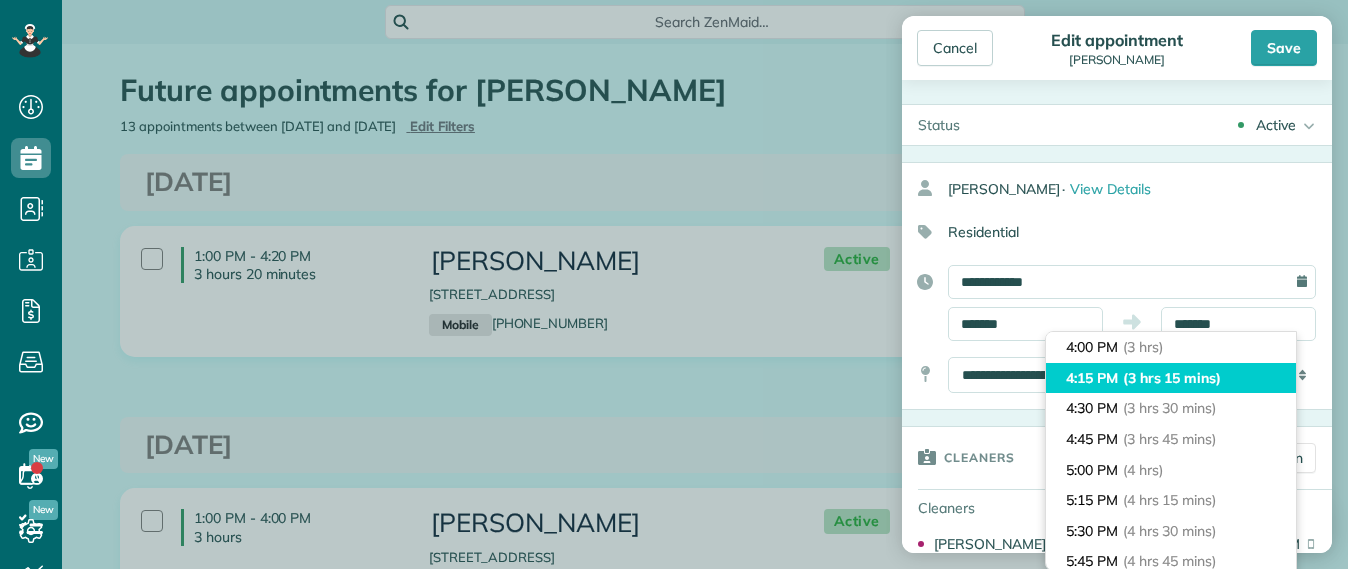 click on "(3 hrs 15 mins)" at bounding box center (1172, 378) 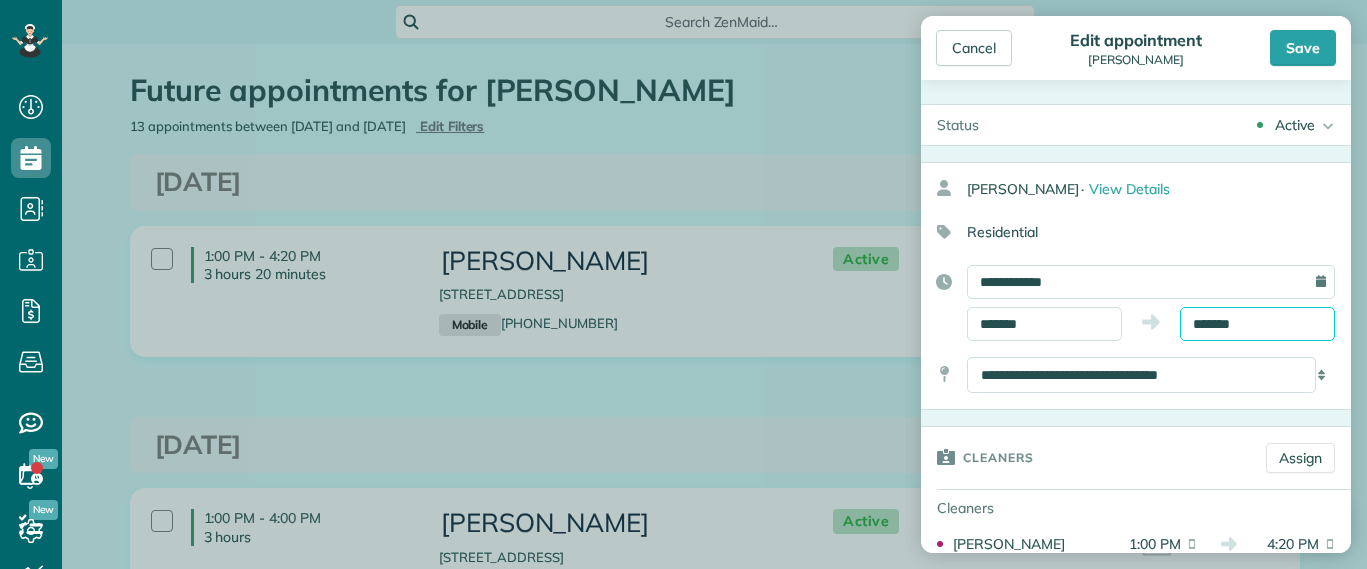 click on "*******" at bounding box center [1257, 324] 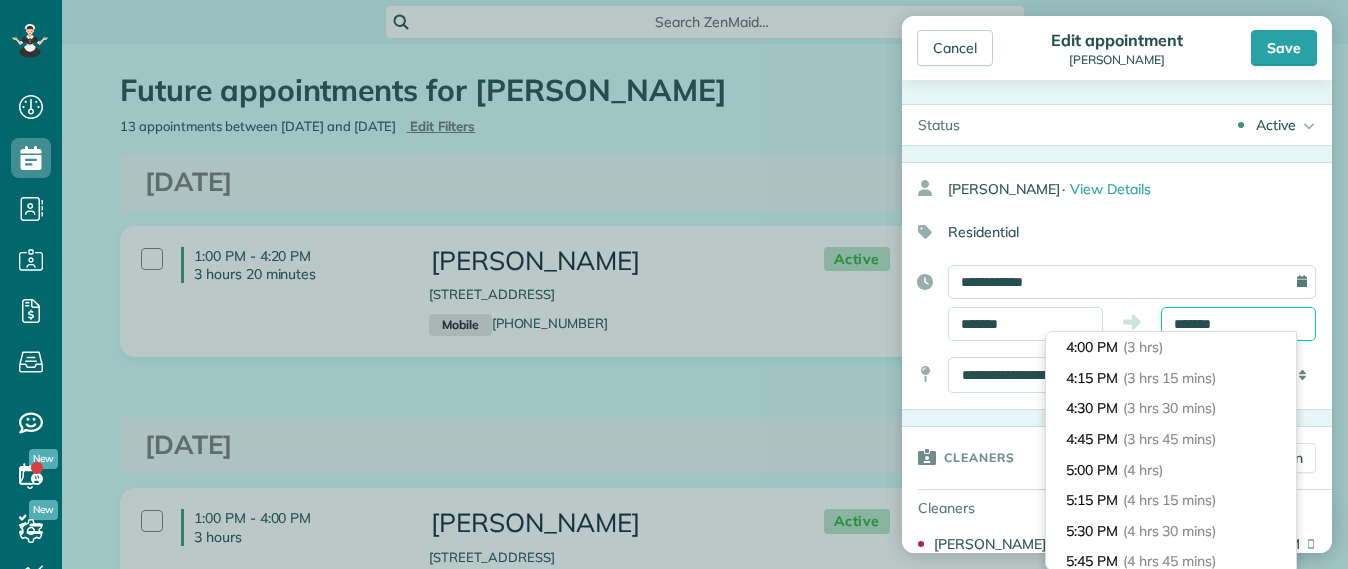 type on "*******" 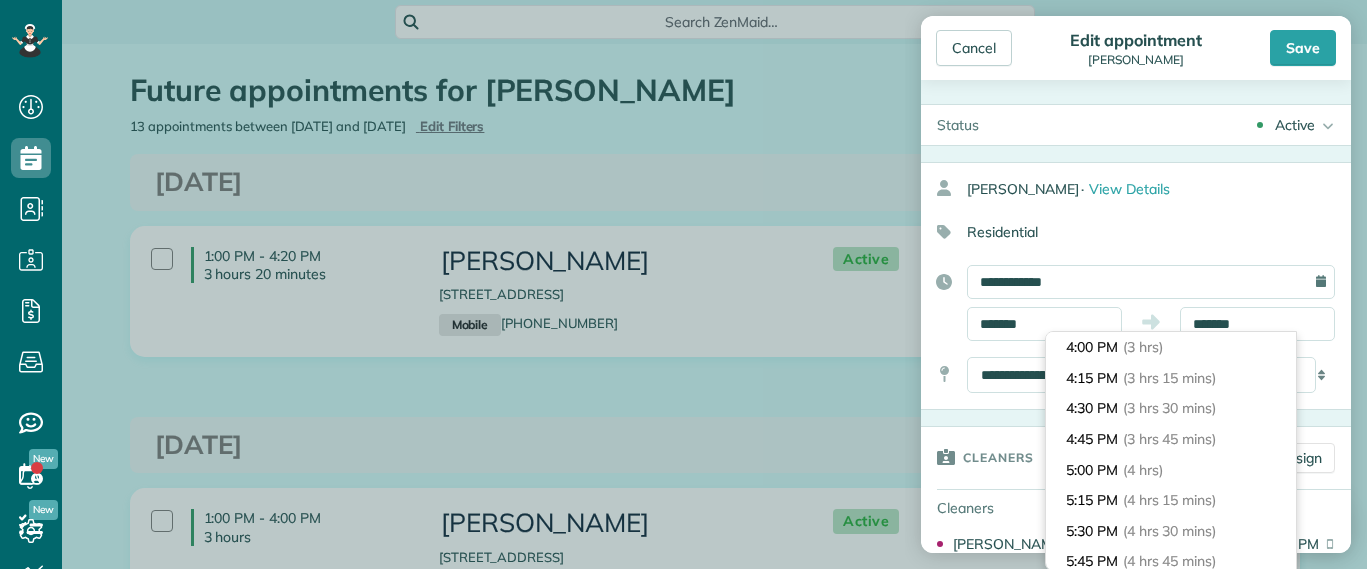 click on "**********" at bounding box center [1136, 286] 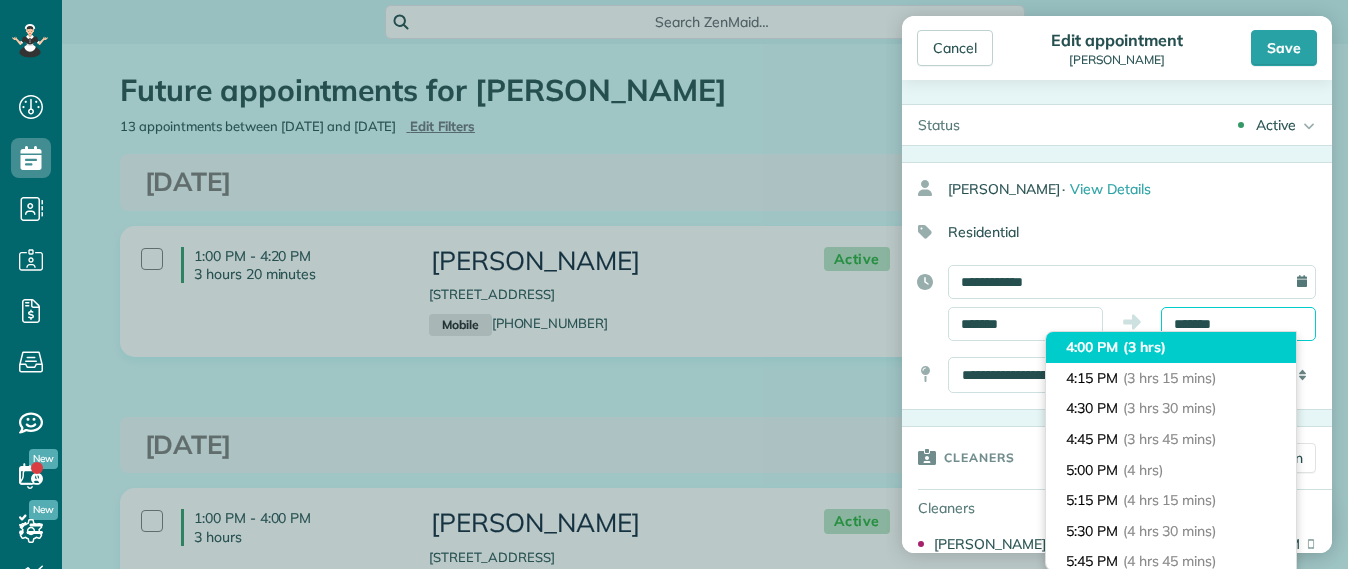 drag, startPoint x: 1211, startPoint y: 325, endPoint x: 1259, endPoint y: 338, distance: 49.729267 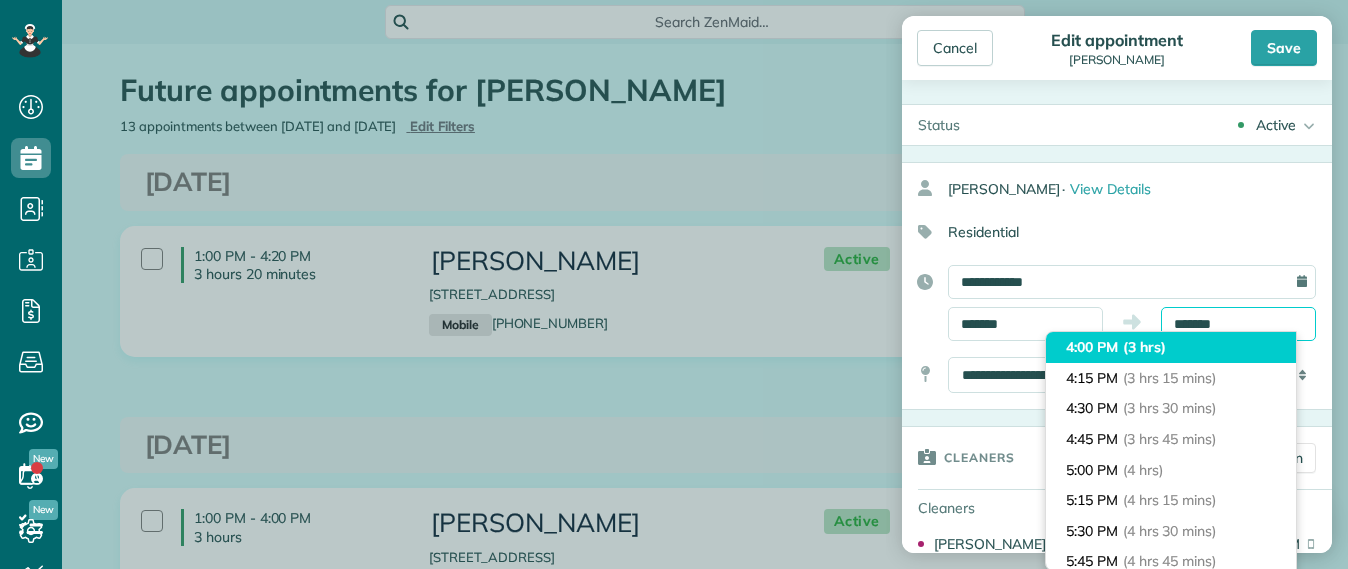 click on "*******" at bounding box center [1238, 324] 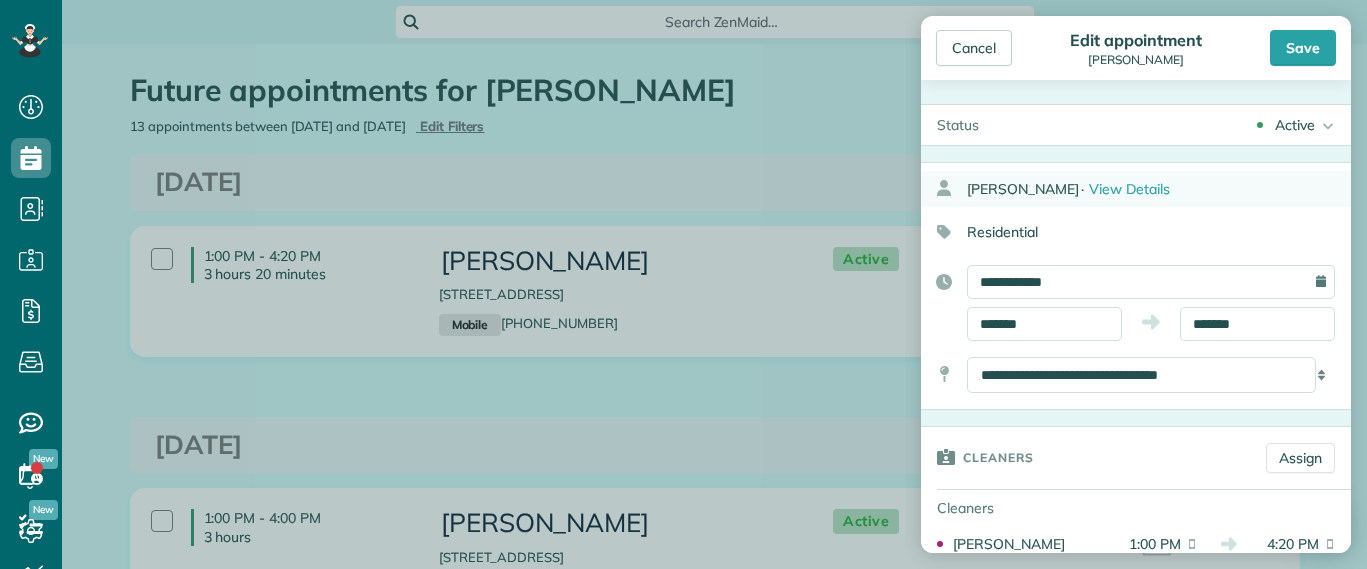 click on "Deborah Bassett
·
View Details" at bounding box center [1159, 189] 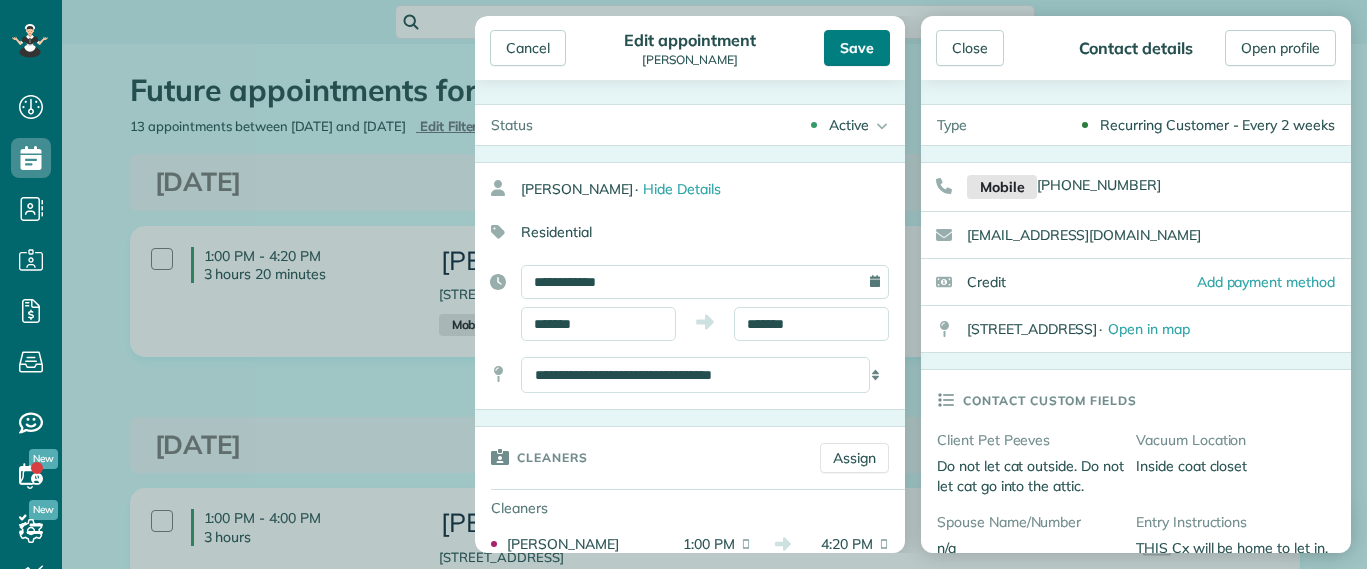 click on "Save" at bounding box center (857, 48) 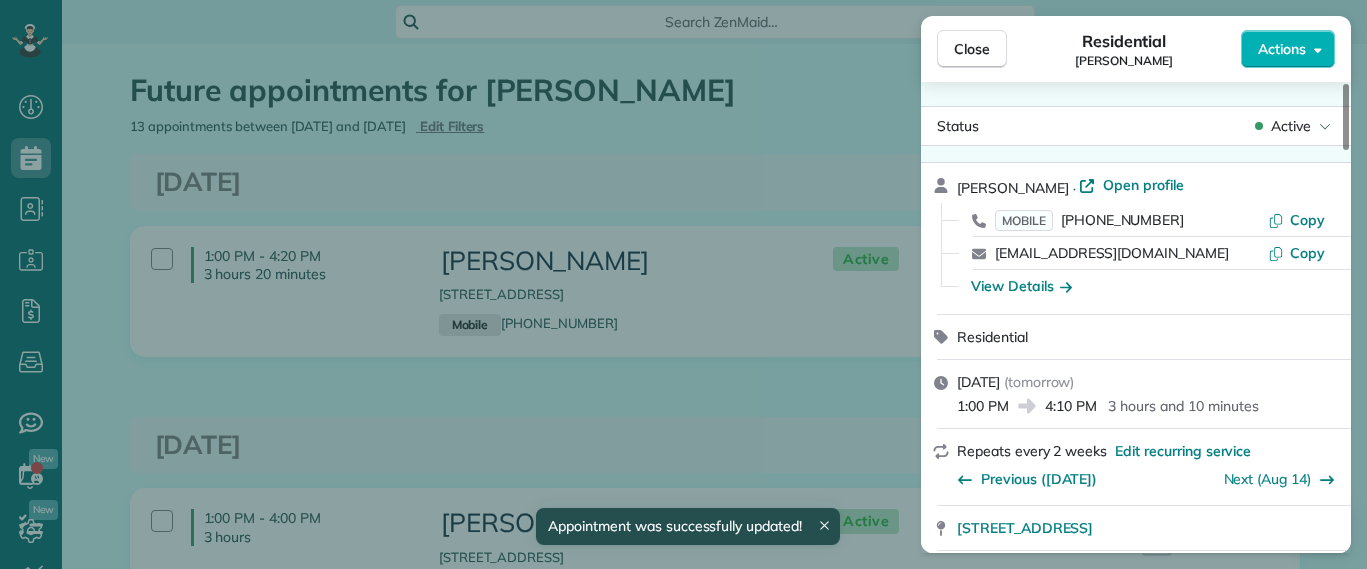 click on "Close Residential Deborah Bassett Actions Status Active Deborah Bassett · Open profile MOBILE (804) 393-2837 Copy dbassett97@gmail.com Copy View Details Residential Thursday, July 31, 2025 ( tomorrow ) 1:00 PM 4:10 PM 3 hours and 10 minutes Repeats every 2 weeks Edit recurring service Previous (Jul 17) Next (Aug 14) 8641 Devara Court Richmond VA 23235 Service was not rated yet Setup ratings Cleaners Time in and out Assign Invite Cleaners Sophie   Gibbs 1:00 PM 4:10 PM Checklist Try Now Keep this appointment up to your standards. Stay on top of every detail, keep your cleaners organised, and your client happy. Assign a checklist Watch a 5 min demo Billing Billing actions Service Service Price (1x $170.00) $170.00 Add an item Overcharge $0.00 Discount $0.00 Coupon discount - Primary tax - Secondary tax - Total appointment price $170.00 Tips collected $0.00 Unpaid Mark as paid Total including tip $170.00 Get paid online in no-time! Send an invoice and reward your cleaners with tips Charge customer credit card -" at bounding box center (683, 284) 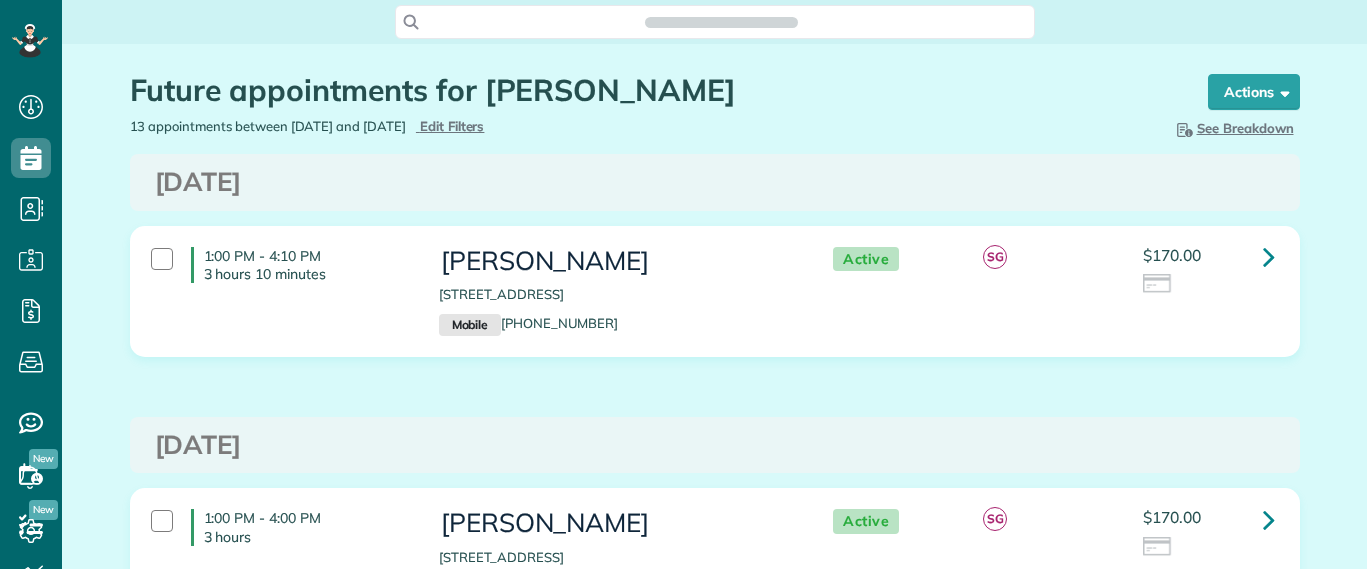 scroll, scrollTop: 0, scrollLeft: 0, axis: both 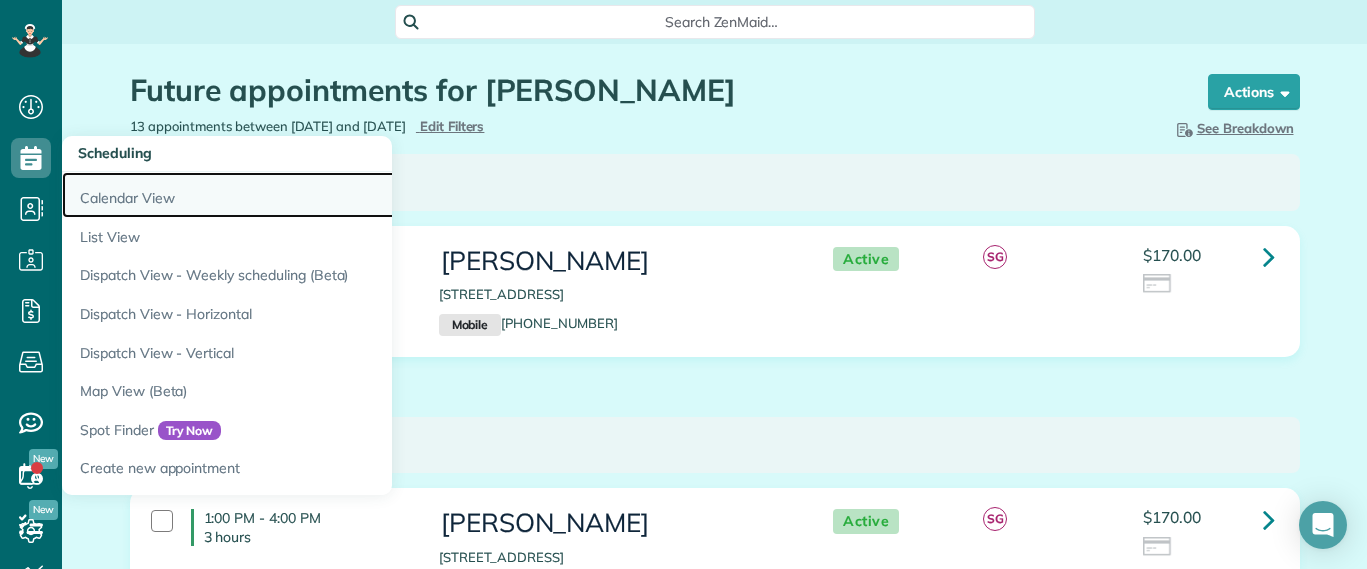 click on "Calendar View" at bounding box center [312, 195] 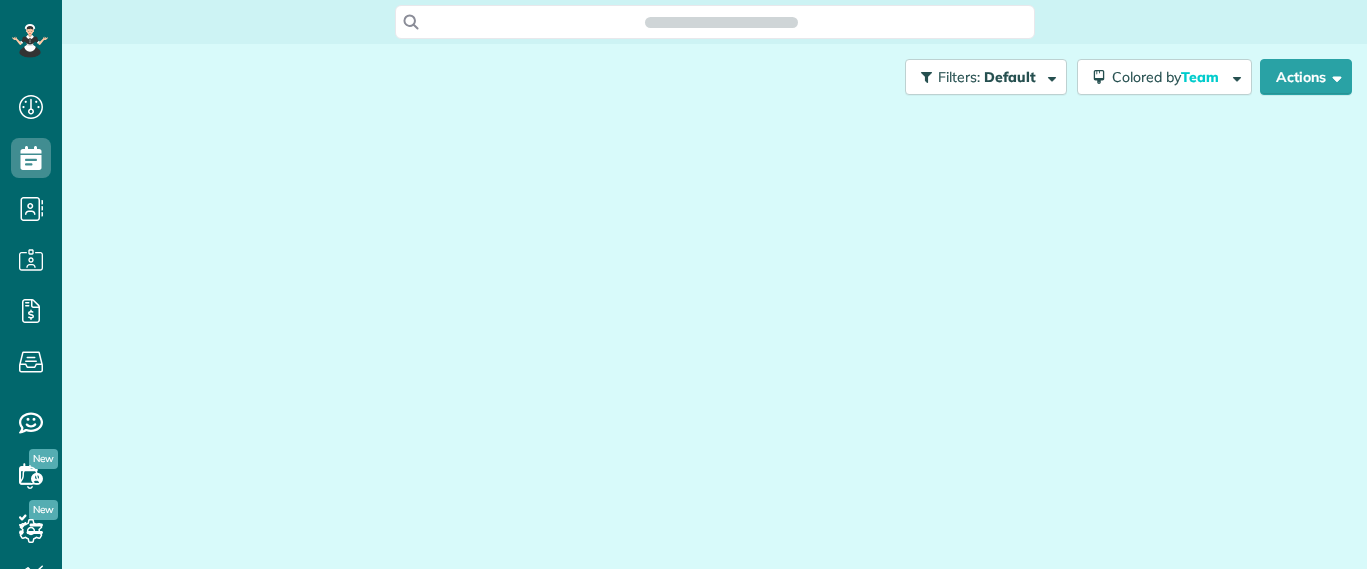 scroll, scrollTop: 0, scrollLeft: 0, axis: both 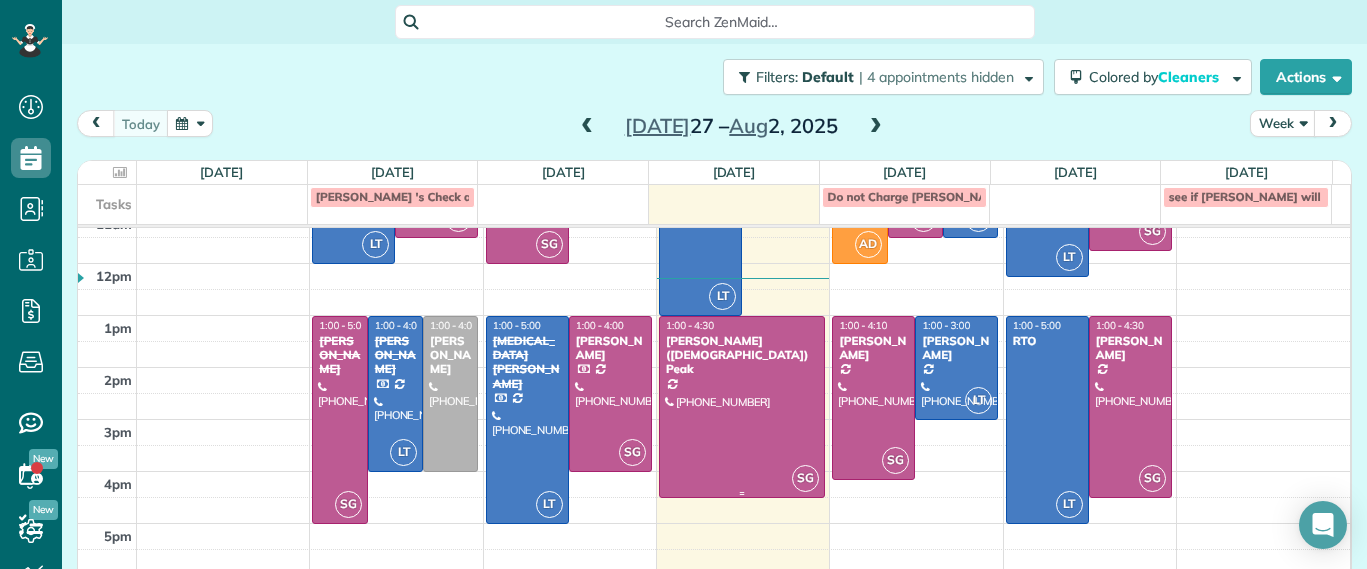 click at bounding box center (742, 407) 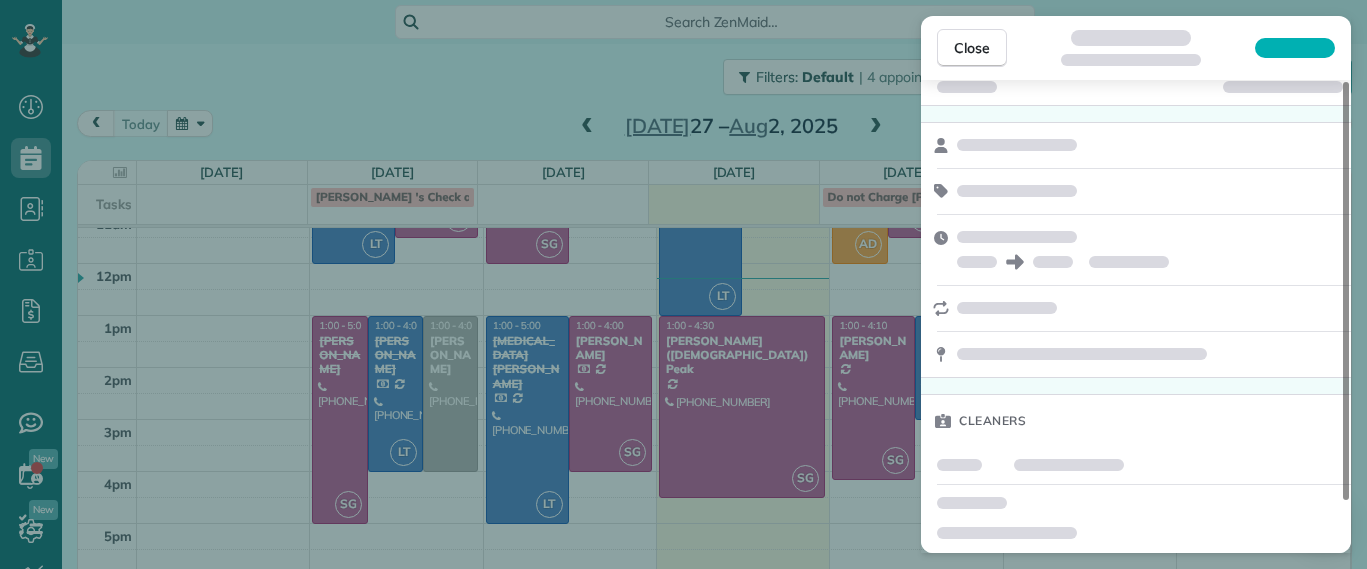 scroll, scrollTop: 58, scrollLeft: 0, axis: vertical 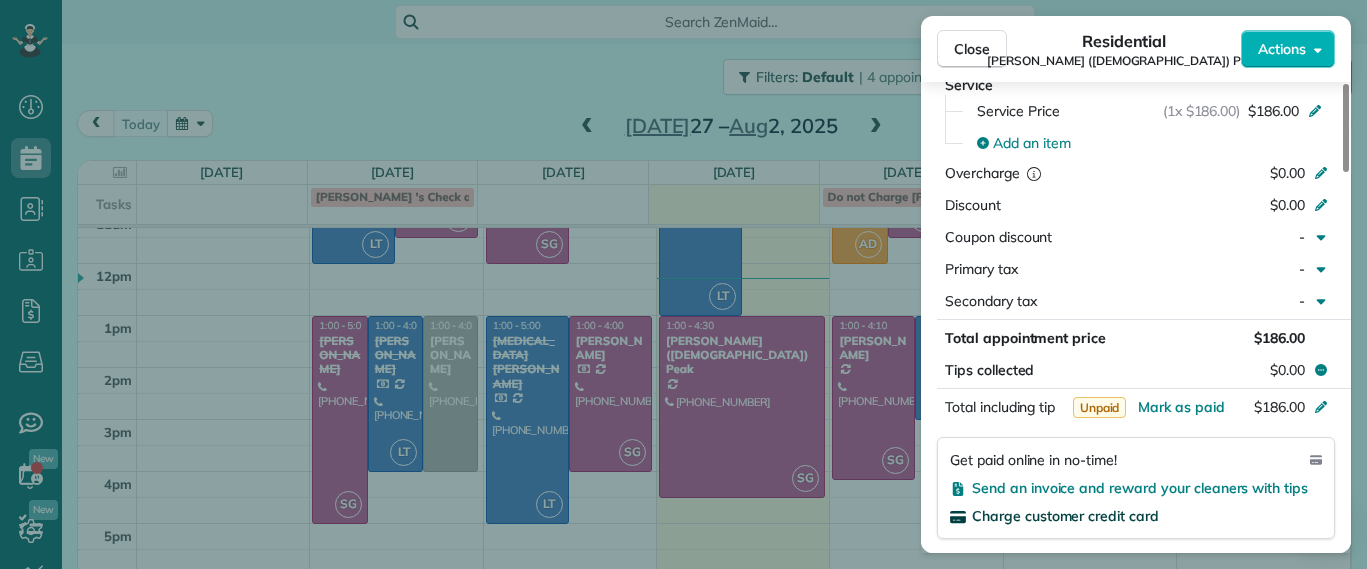 click on "Charge customer credit card" at bounding box center [1065, 516] 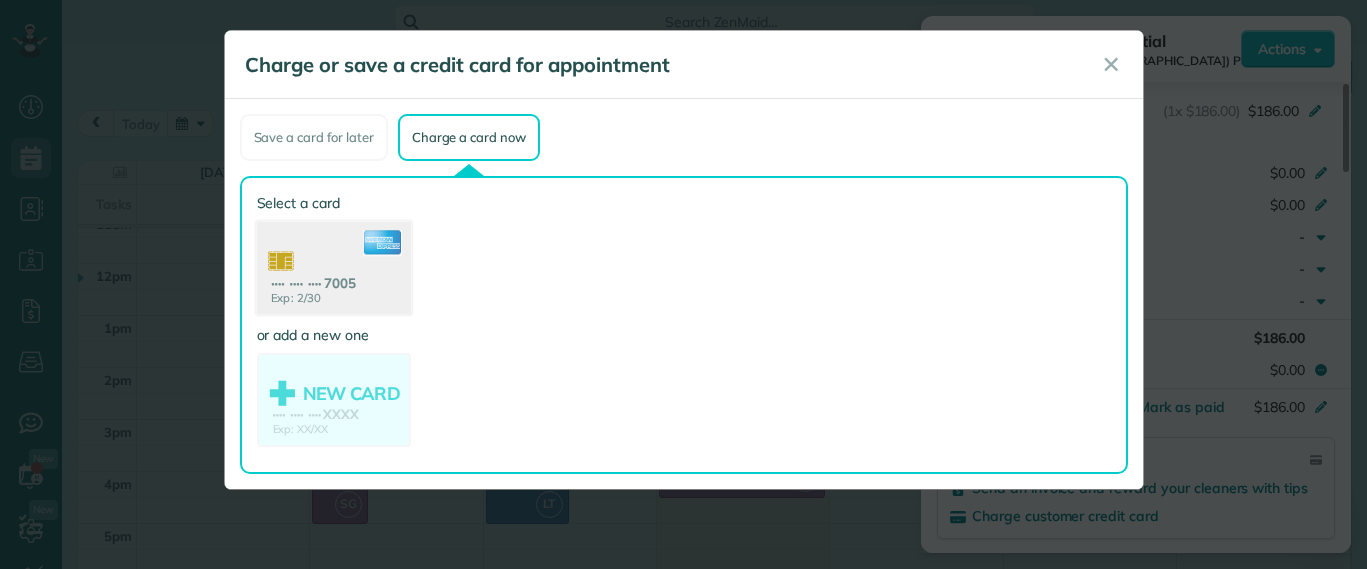 click 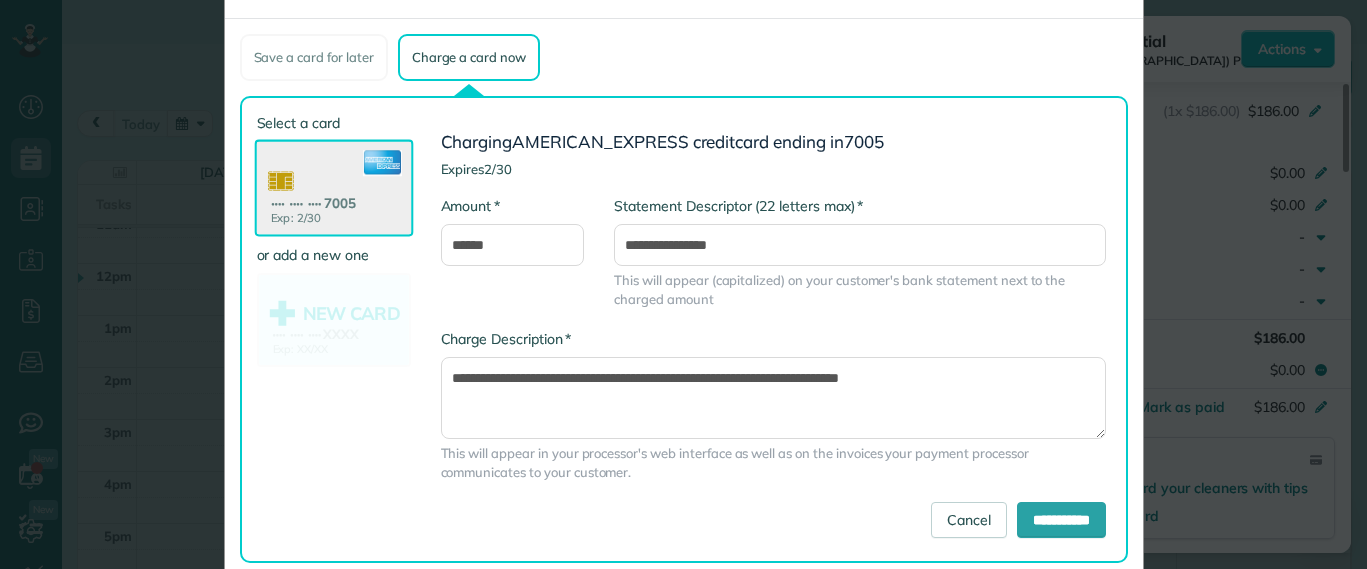 scroll, scrollTop: 120, scrollLeft: 0, axis: vertical 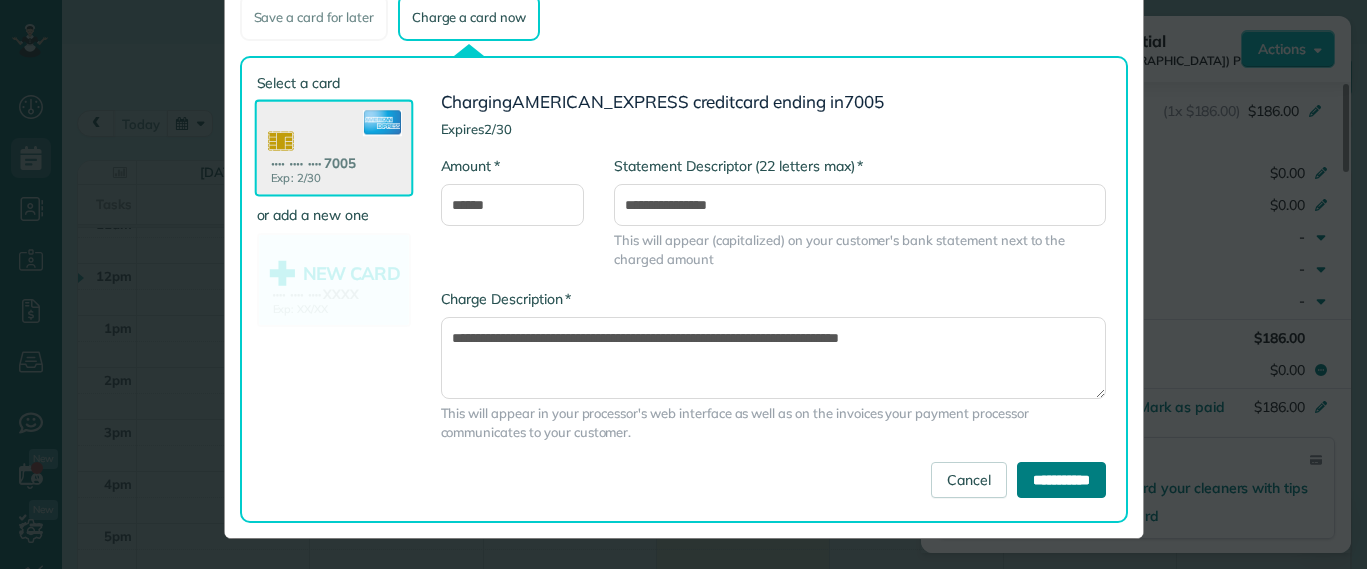 click on "**********" at bounding box center (1061, 480) 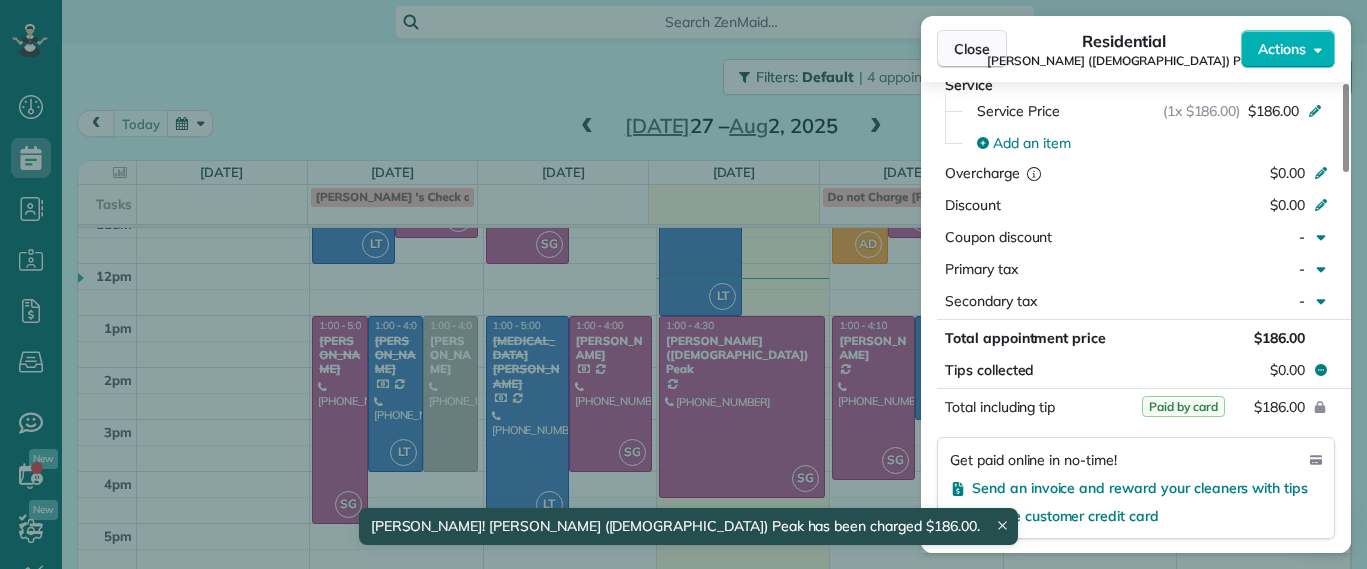 click on "Close" at bounding box center (972, 49) 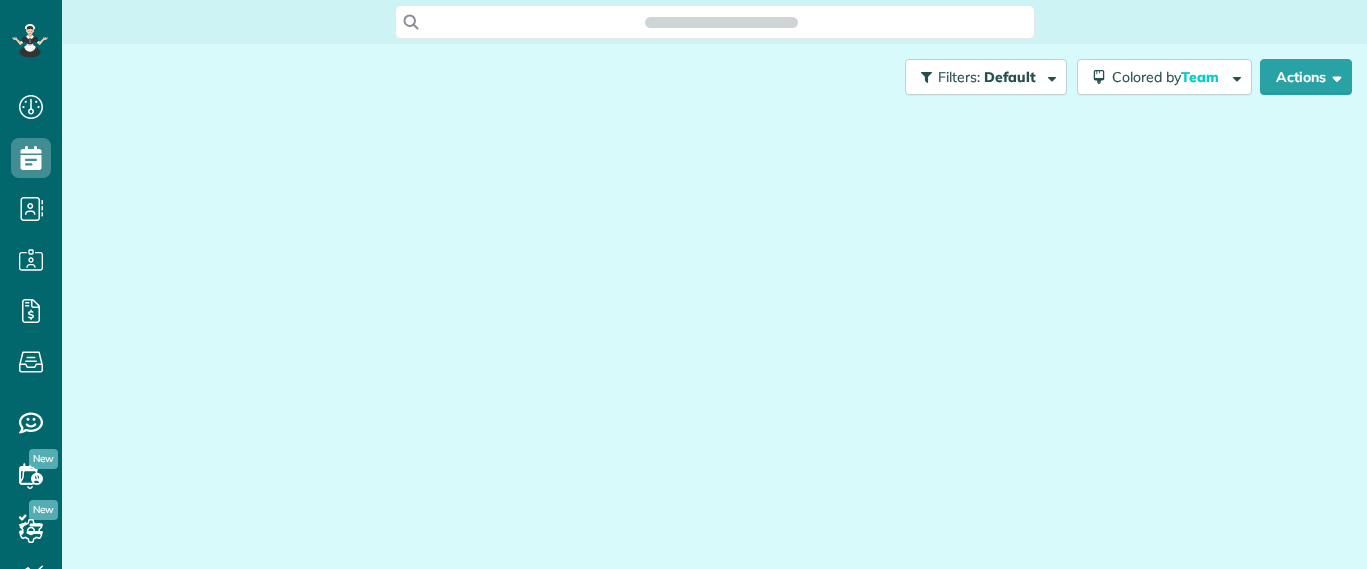 scroll, scrollTop: 0, scrollLeft: 0, axis: both 